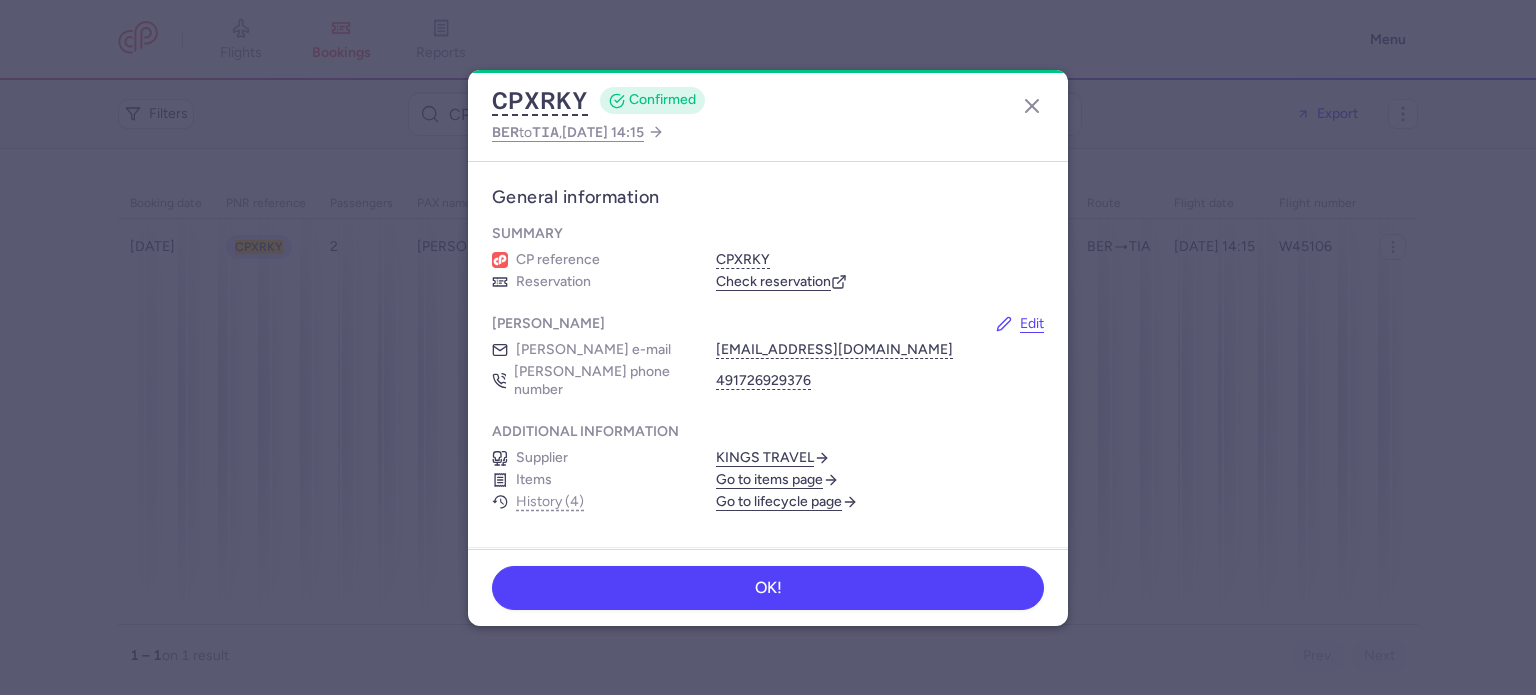 scroll, scrollTop: 0, scrollLeft: 0, axis: both 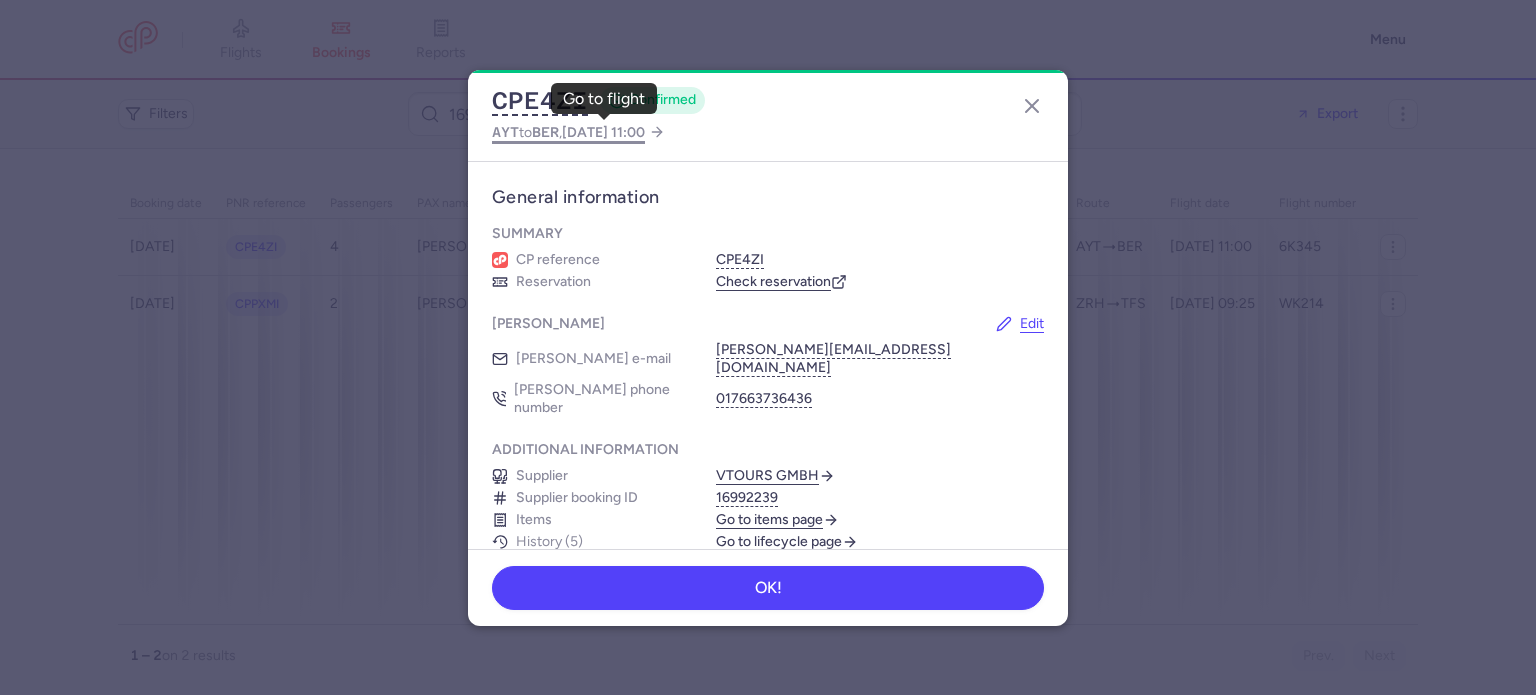 click on "2025 Aug 24, 11:00" at bounding box center (603, 132) 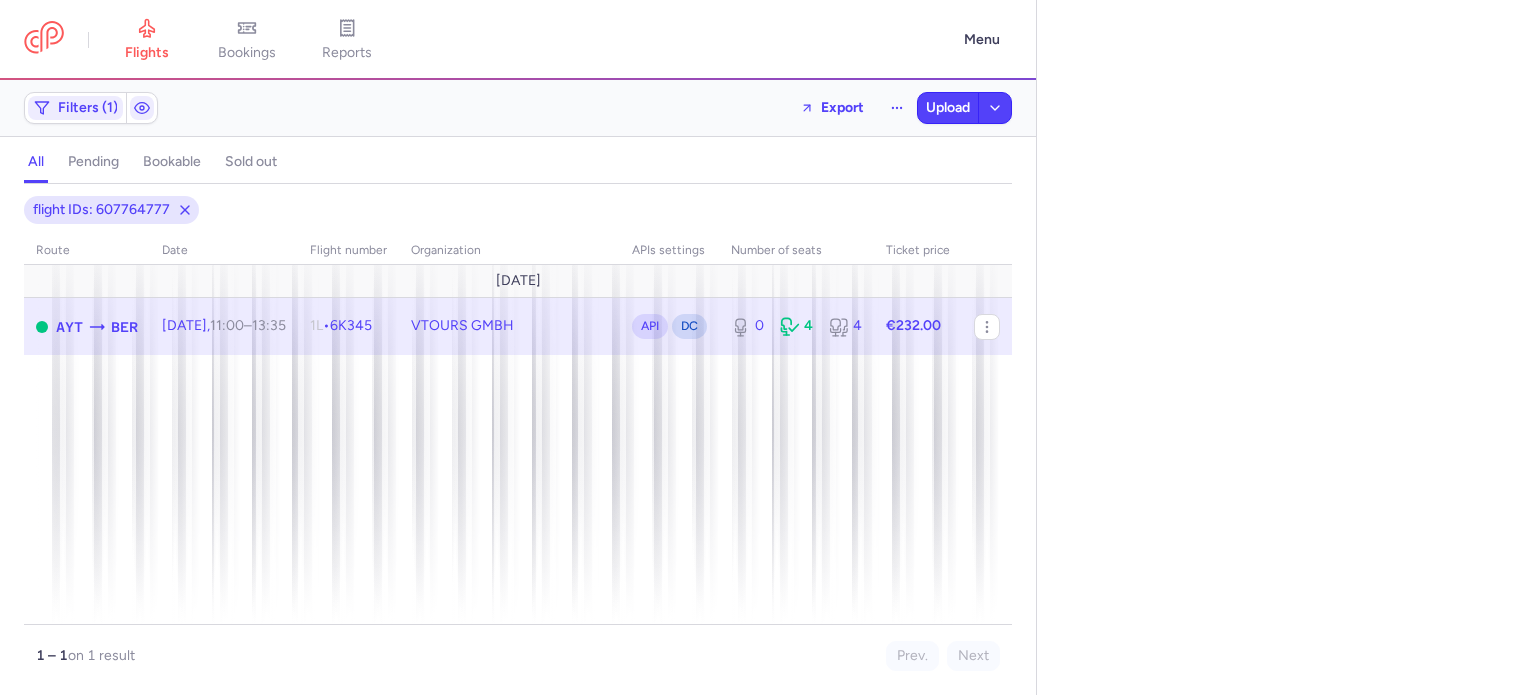 select on "days" 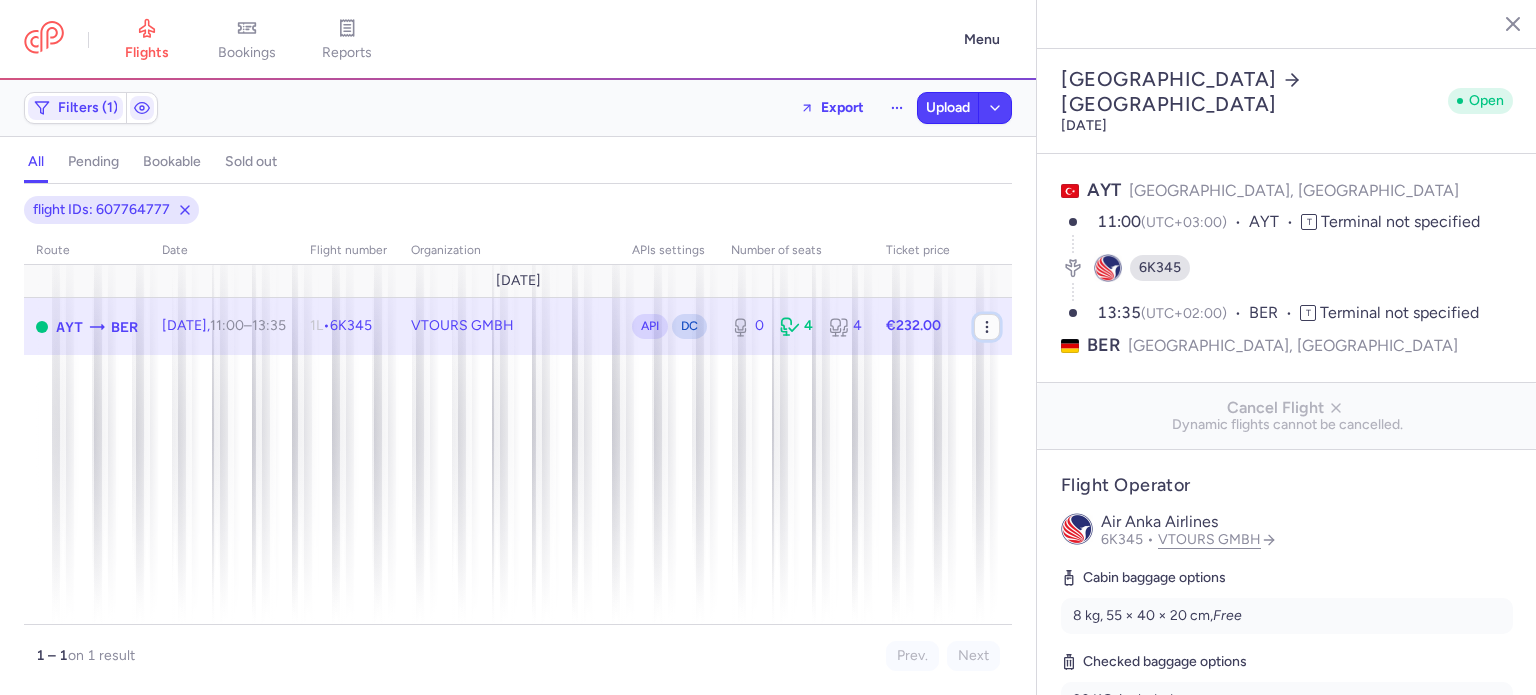 click 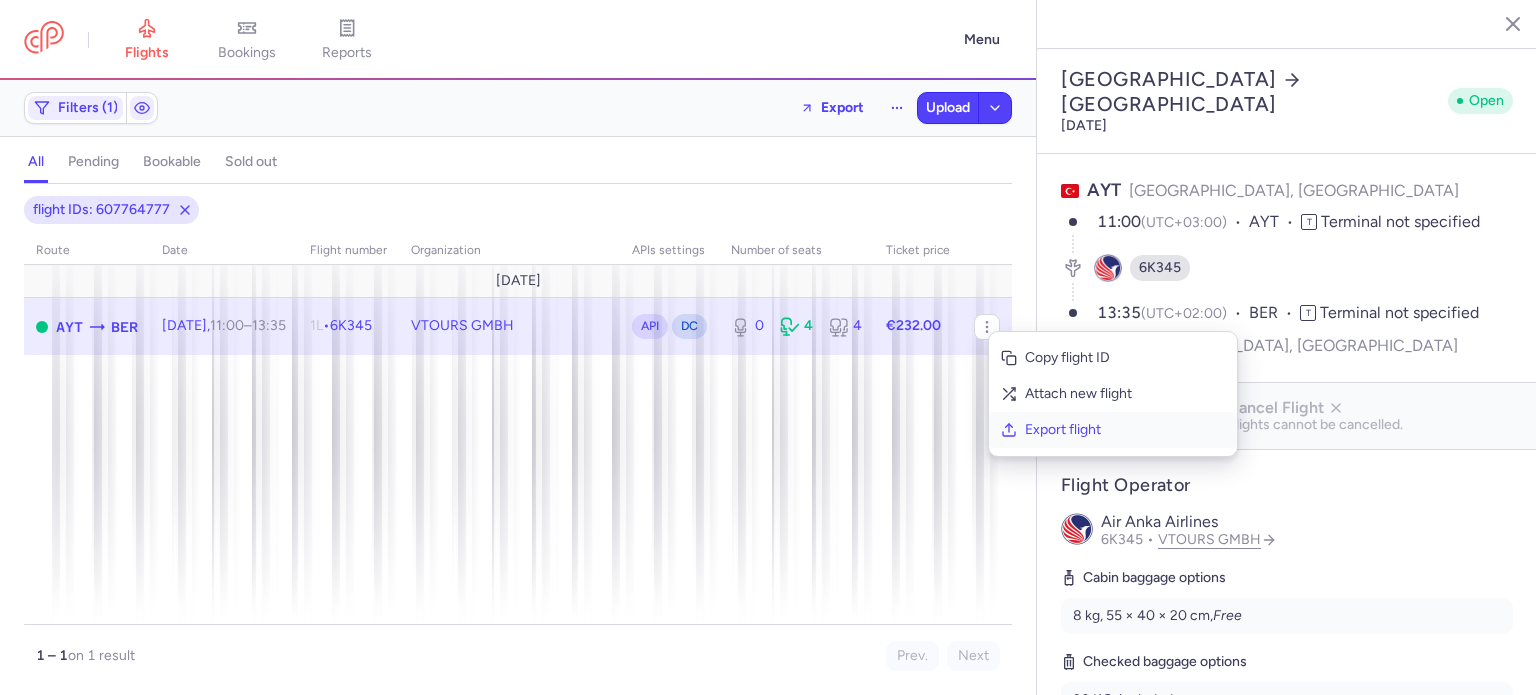 click on "Export flight" at bounding box center [1125, 430] 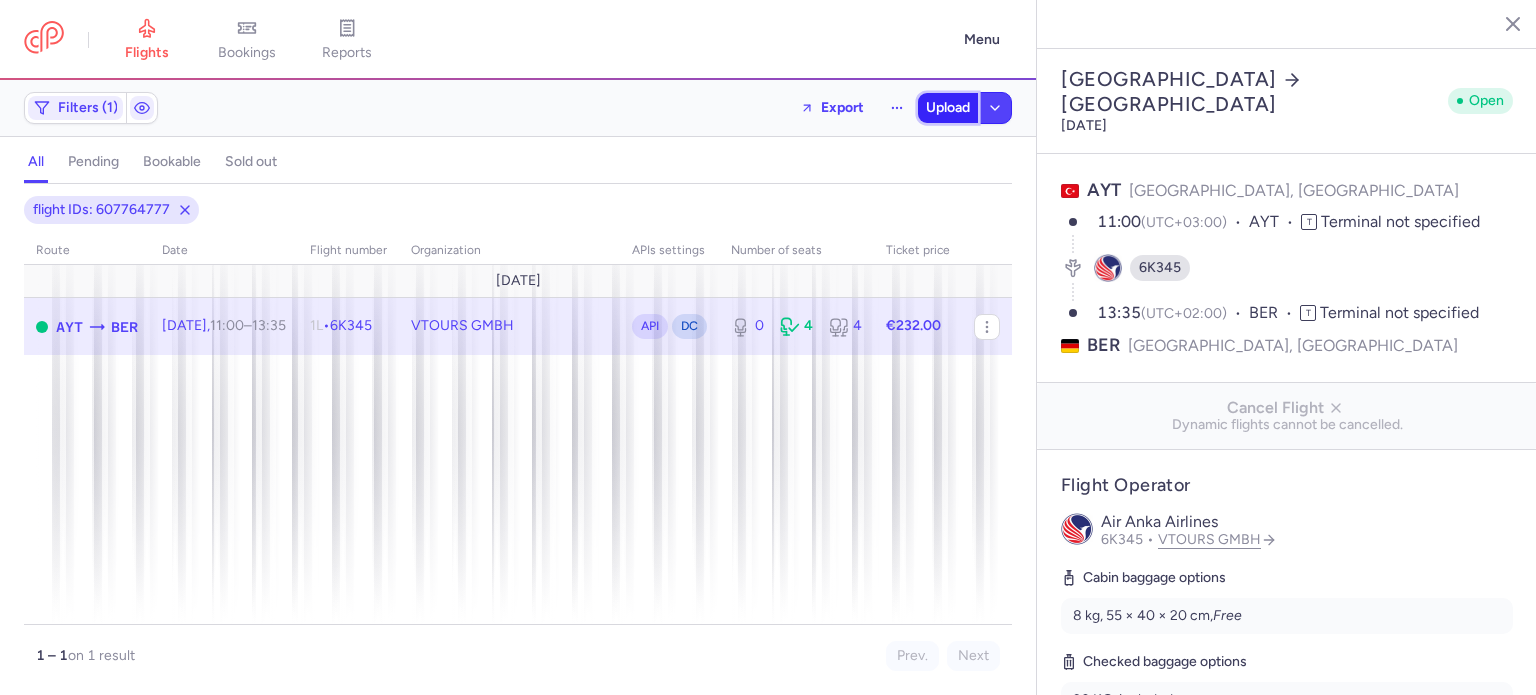 click on "Upload" at bounding box center [948, 108] 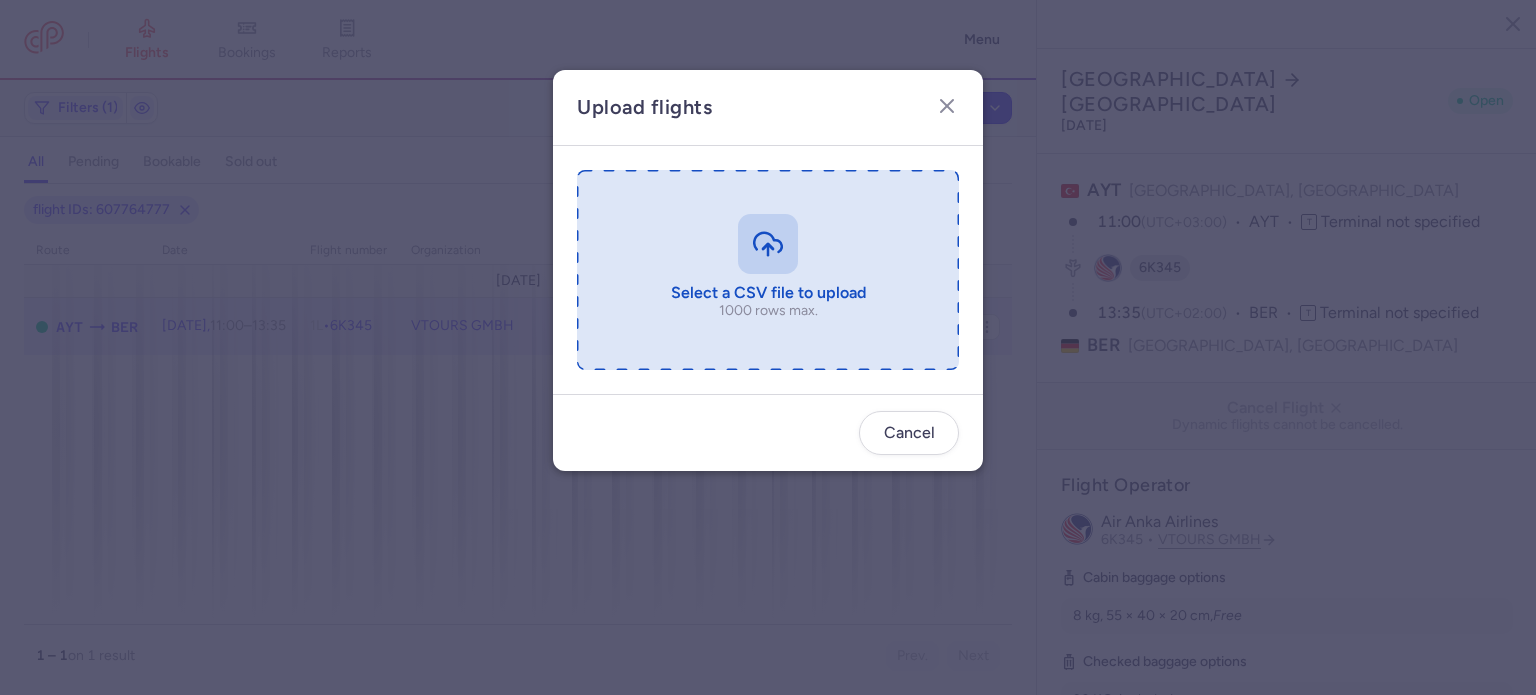 click at bounding box center [768, 270] 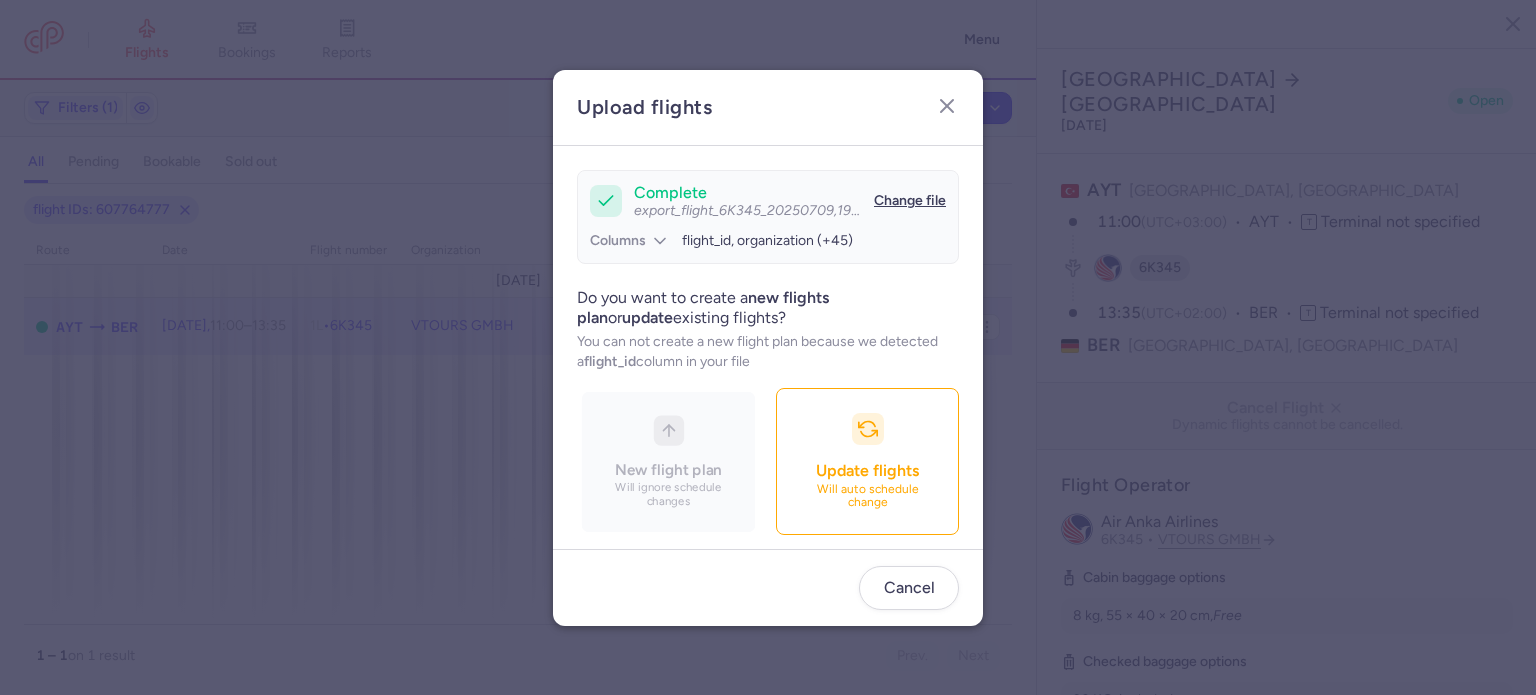 scroll, scrollTop: 172, scrollLeft: 0, axis: vertical 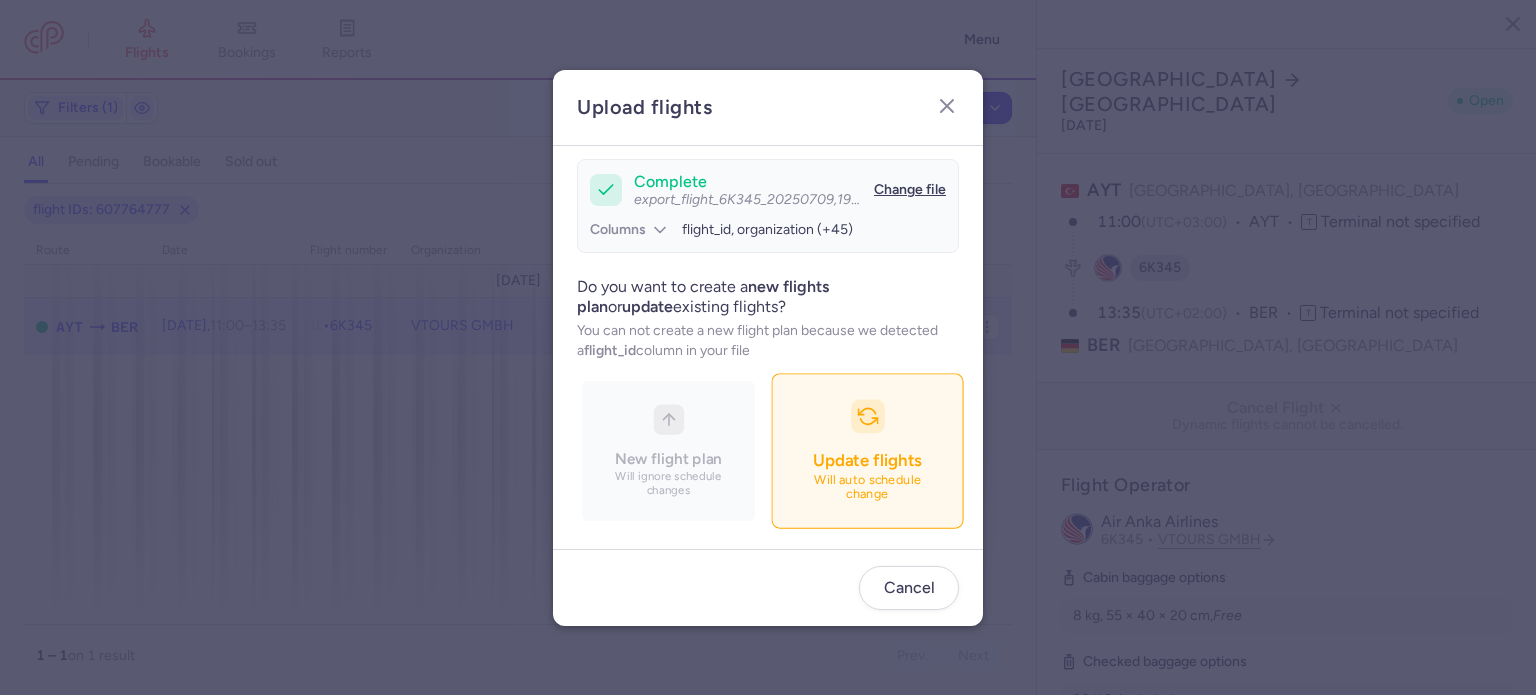 click on "Update flights" at bounding box center (867, 460) 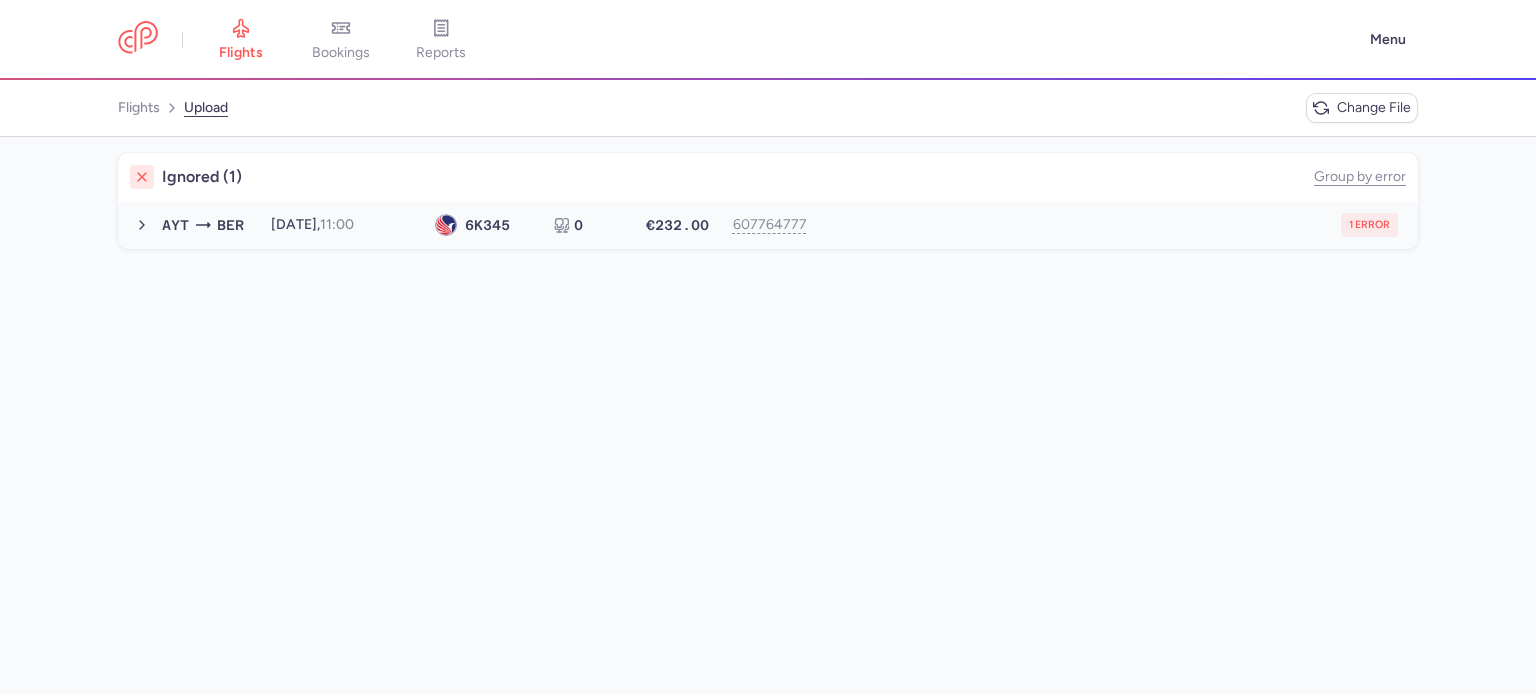 click on "AYT  BER 2025-08-24,  11:00 6K  345 0 €232.00 607764777 1 error 2025-08-24, 11:00 6K345 0 seats €232.00" at bounding box center (768, 225) 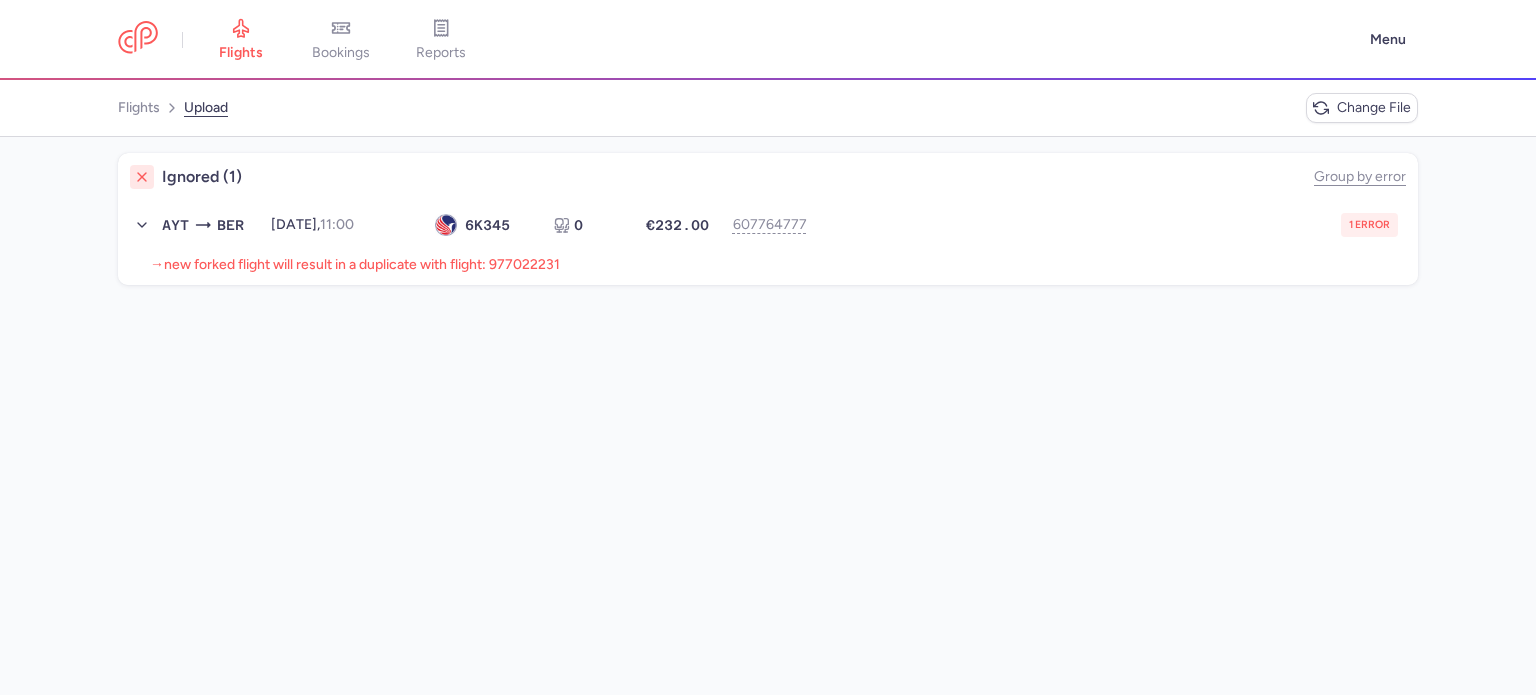 click on "new forked flight will result in a duplicate with flight: 977022231" at bounding box center (362, 264) 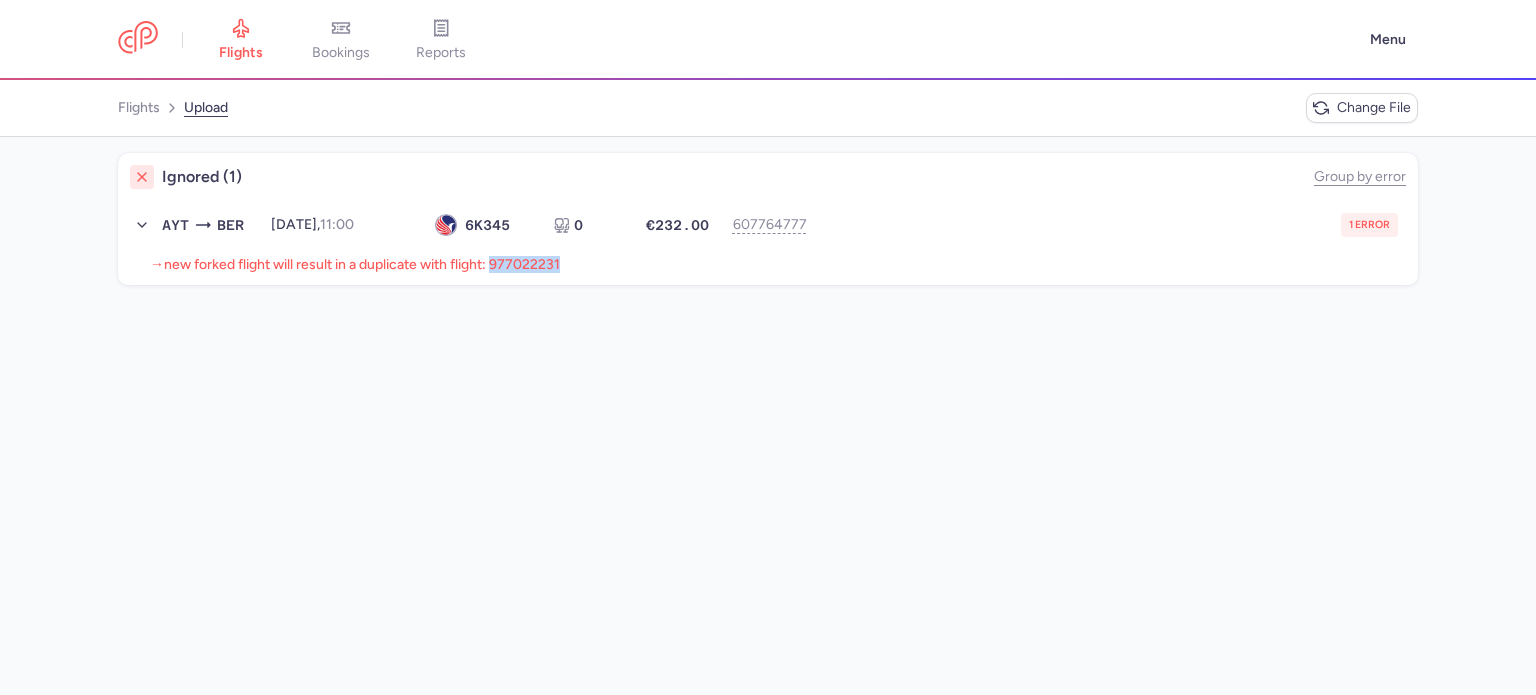 click on "new forked flight will result in a duplicate with flight: 977022231" at bounding box center [362, 264] 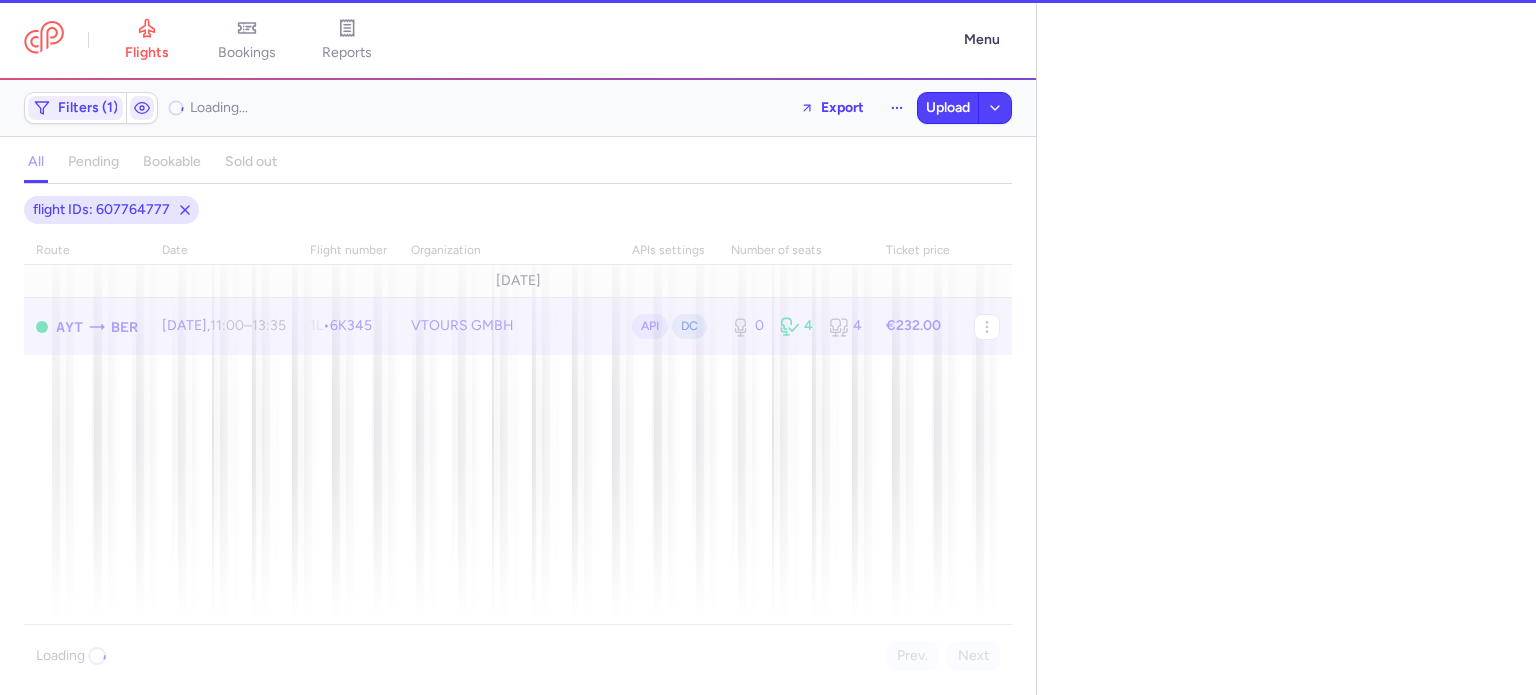 select on "days" 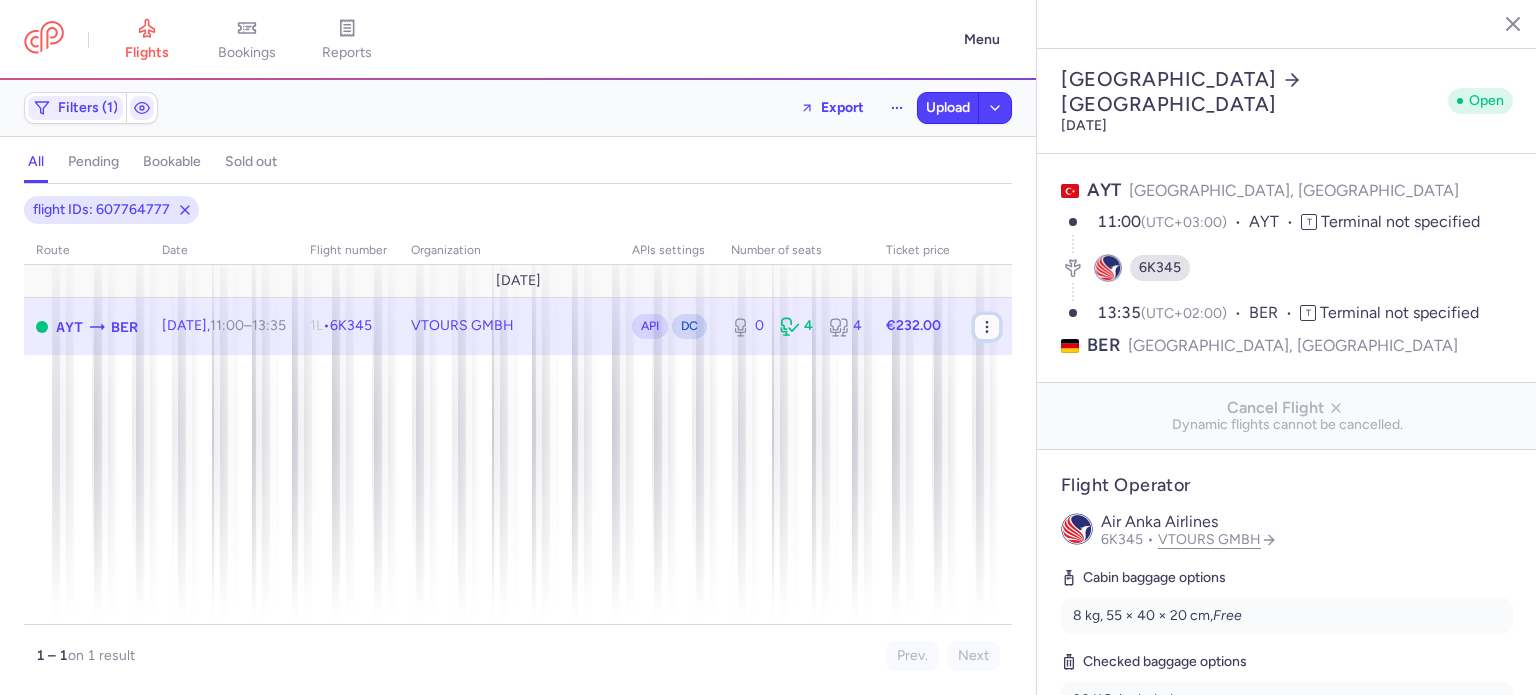 click 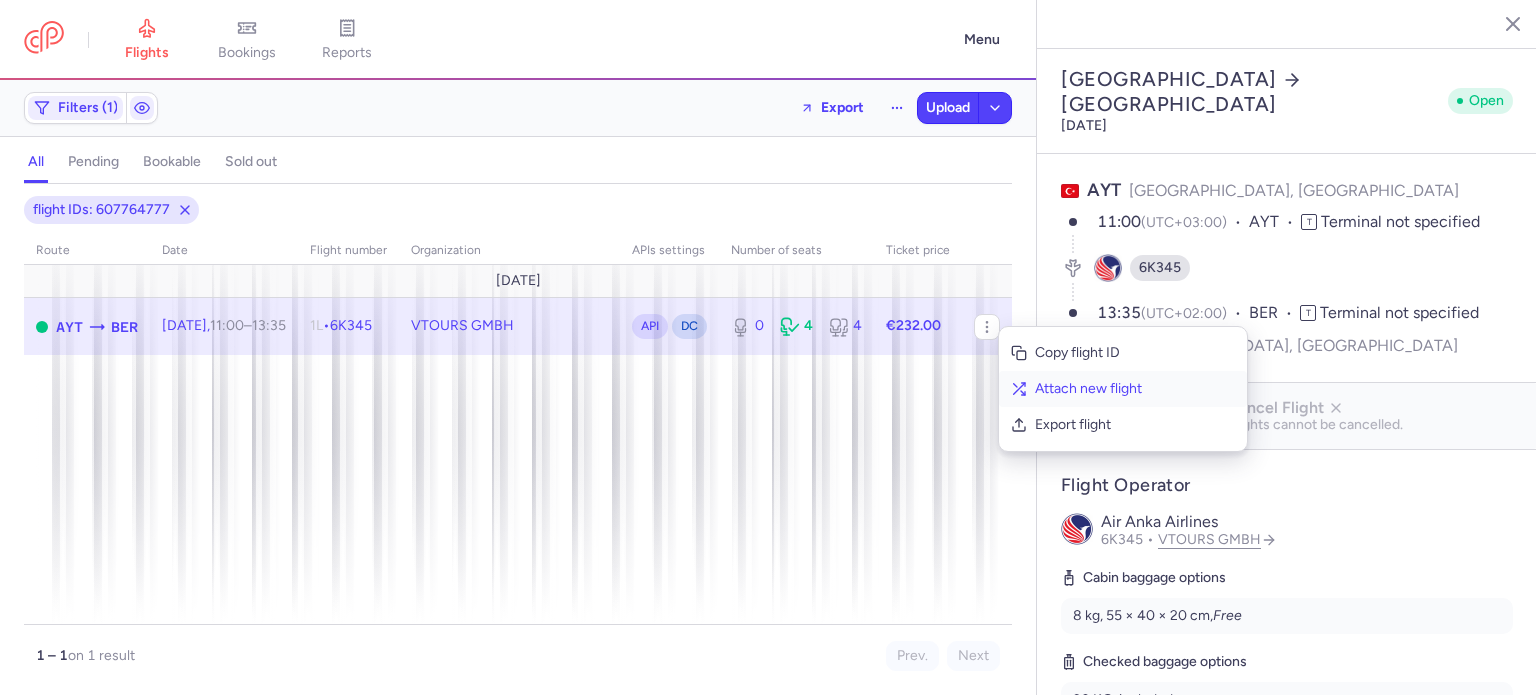 click on "Attach new flight" at bounding box center [1135, 389] 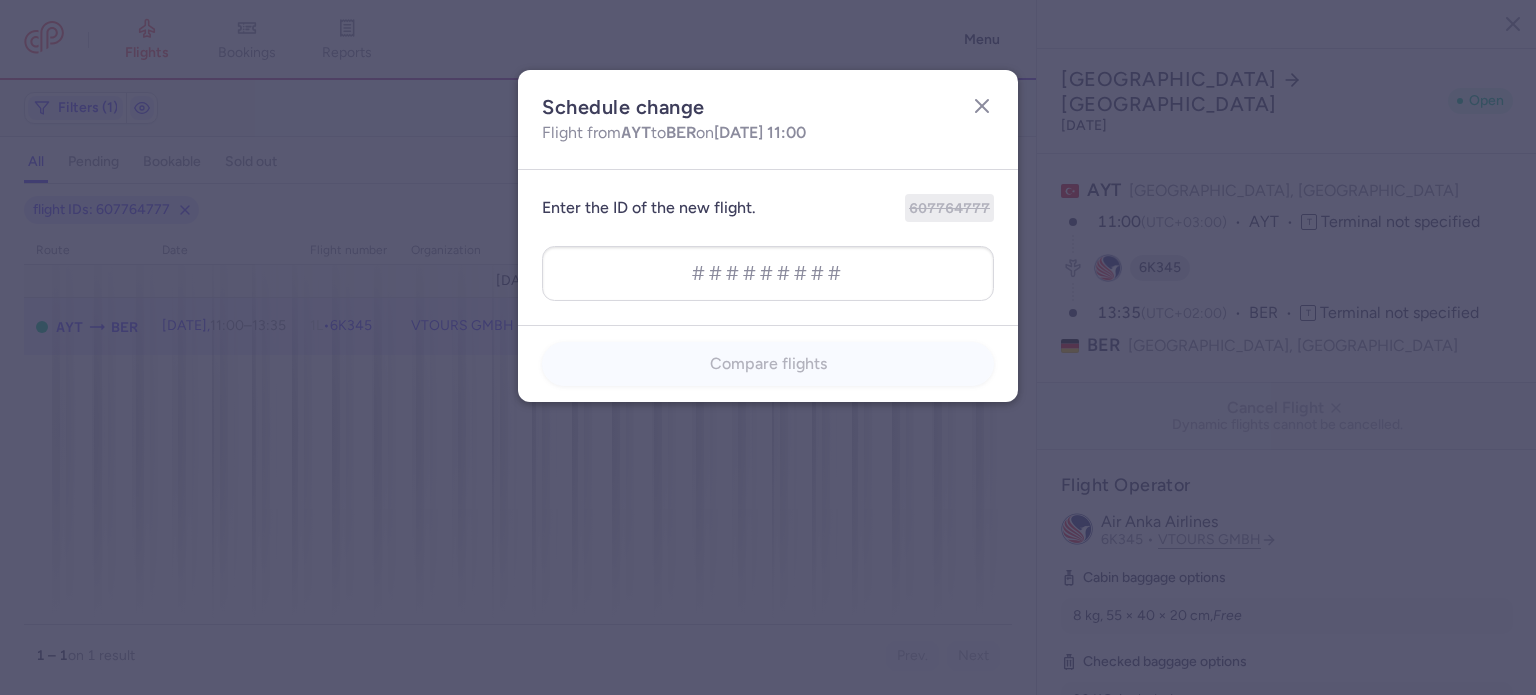 type on "977022231" 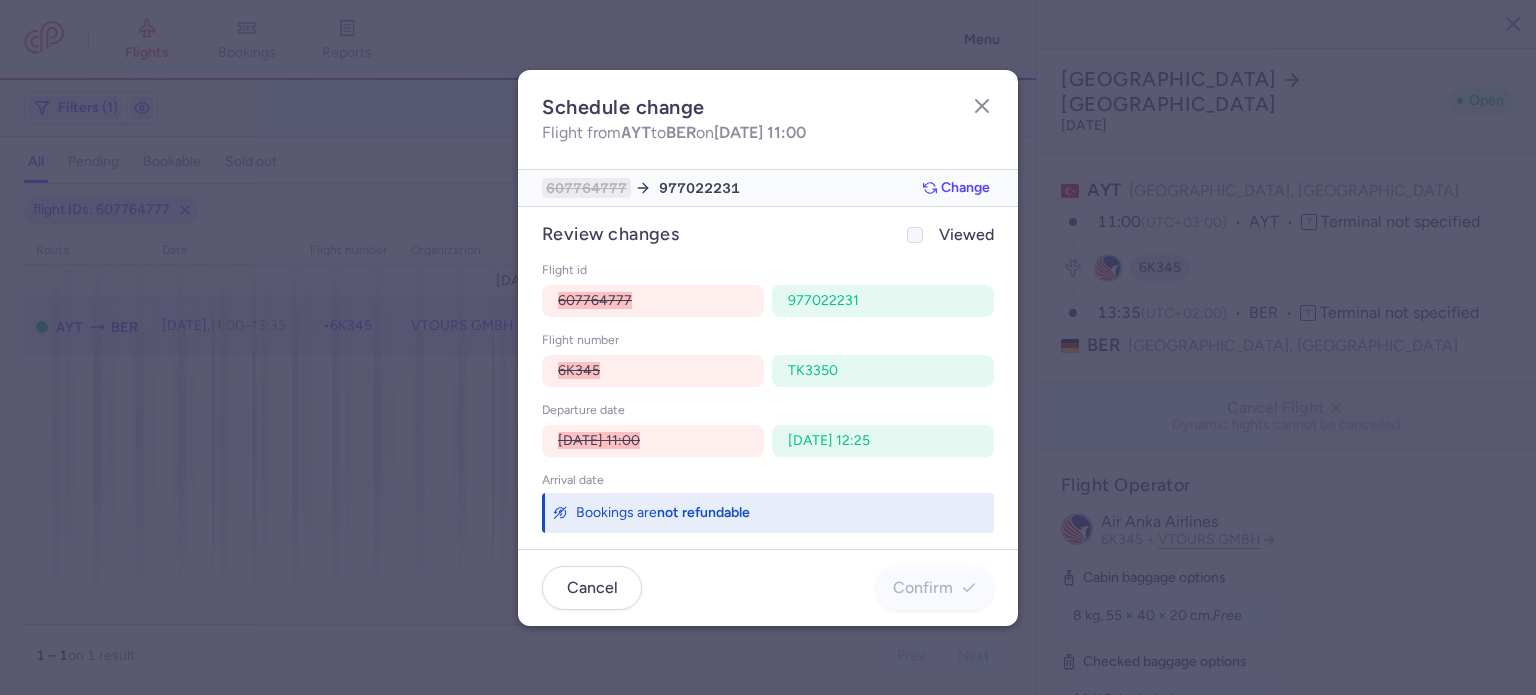 click at bounding box center [915, 235] 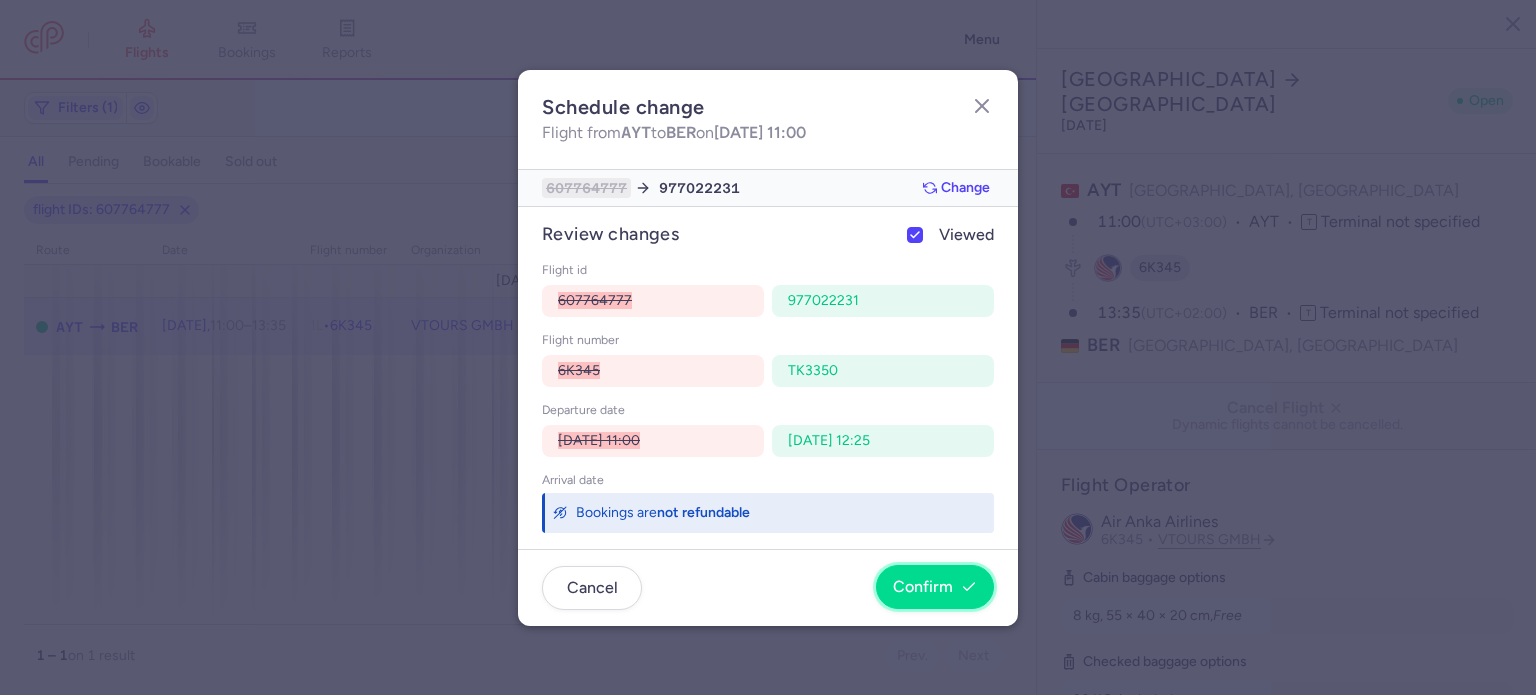 click on "Confirm" at bounding box center [923, 587] 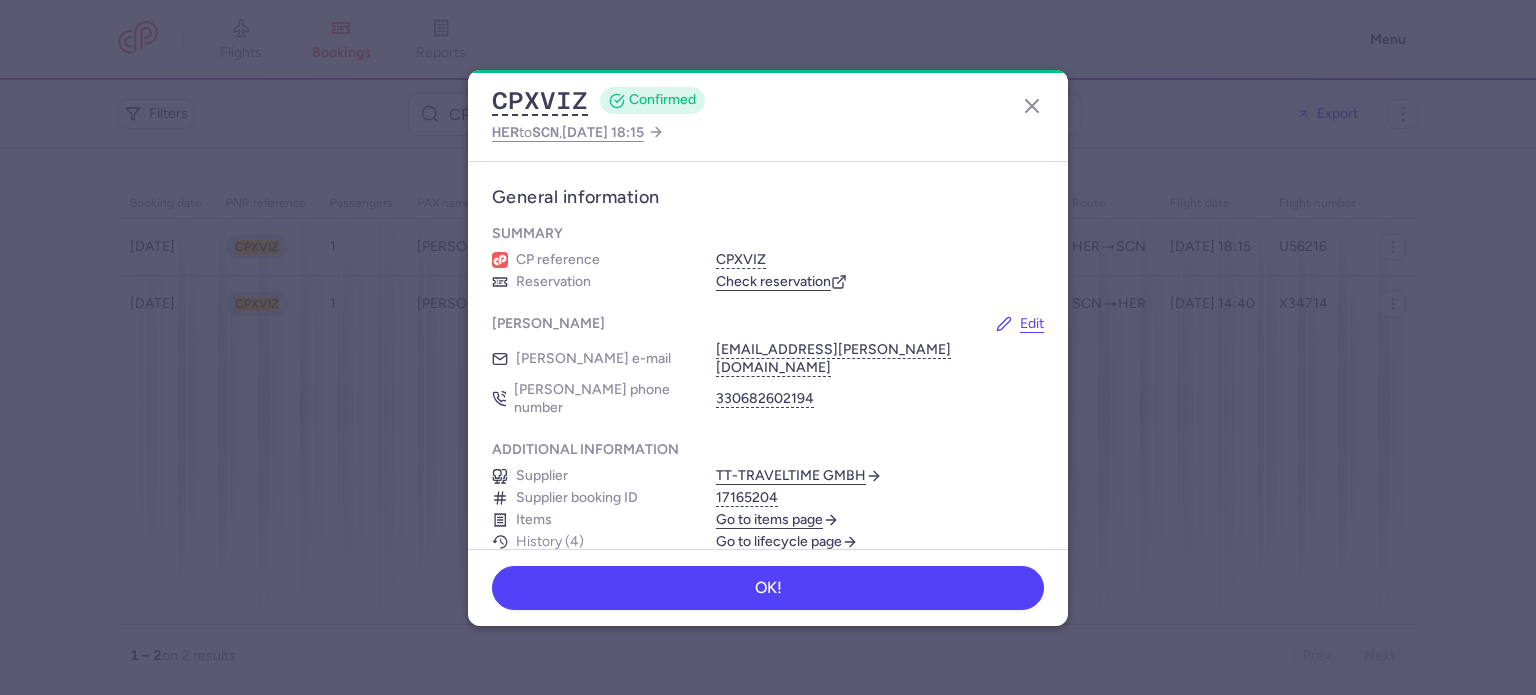 scroll, scrollTop: 0, scrollLeft: 0, axis: both 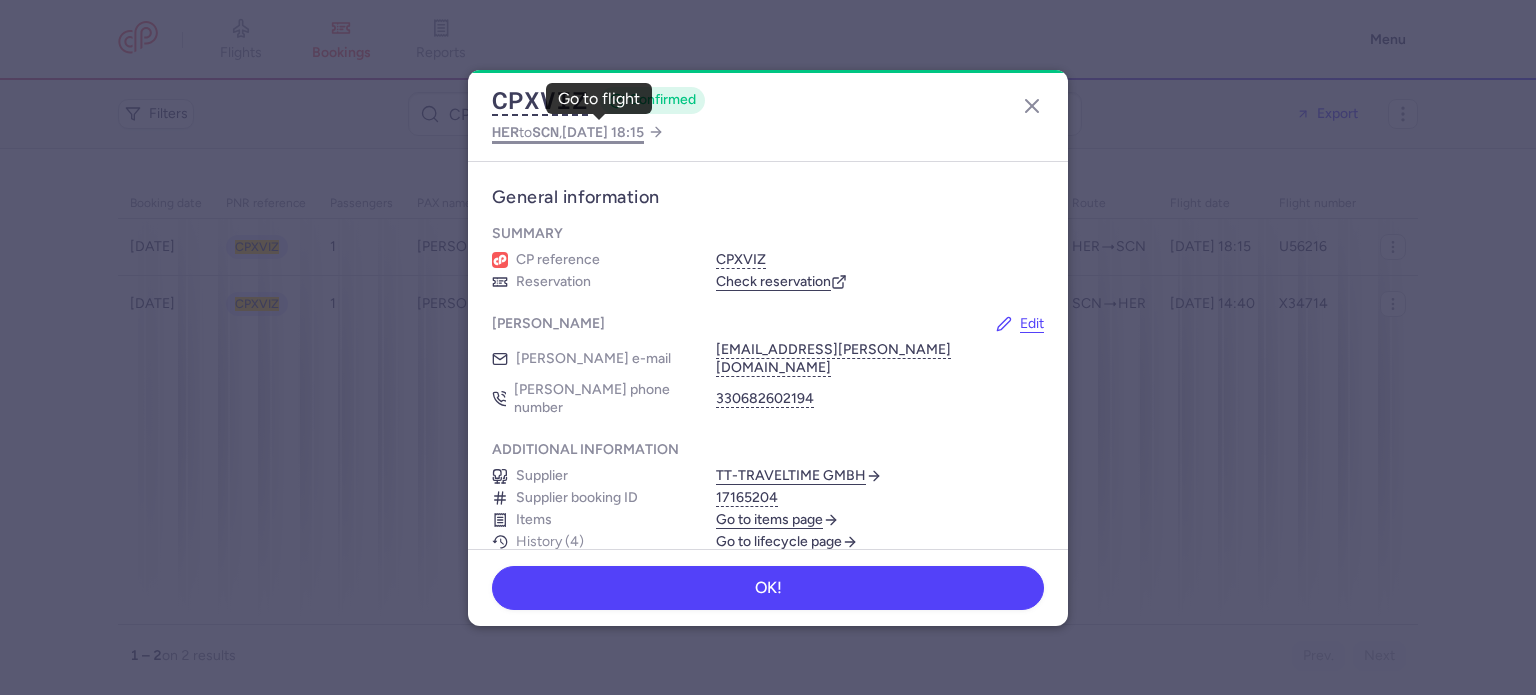 click on "2025 Jul 16, 18:15" at bounding box center [603, 132] 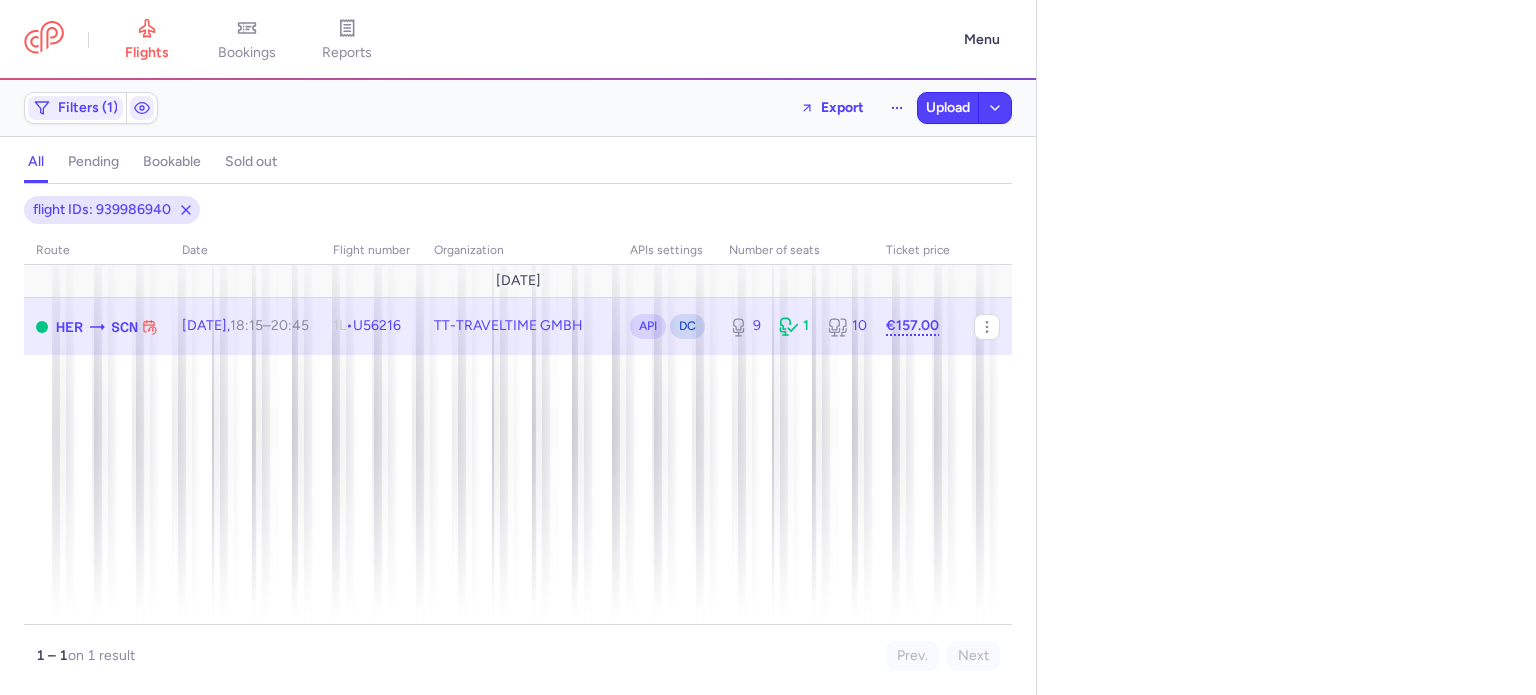 select on "days" 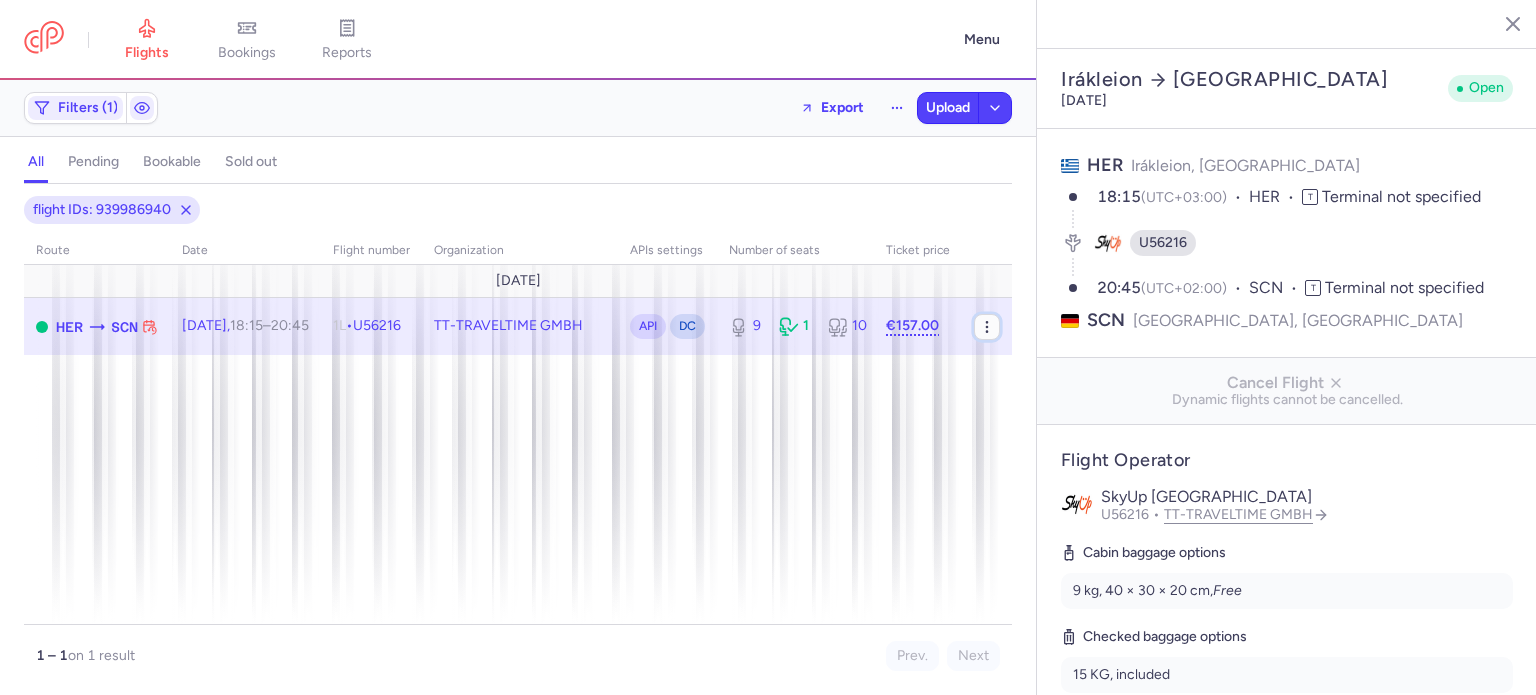click 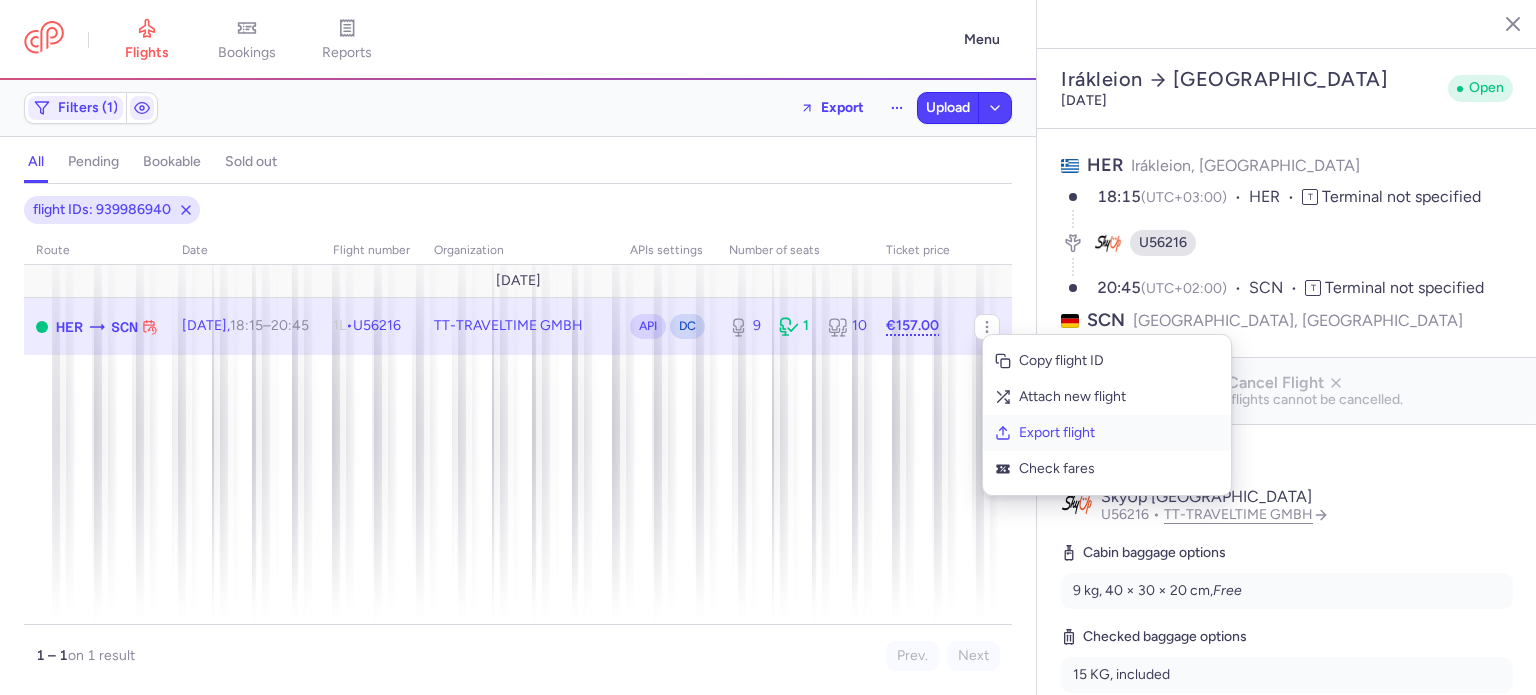 click on "Export flight" at bounding box center [1119, 433] 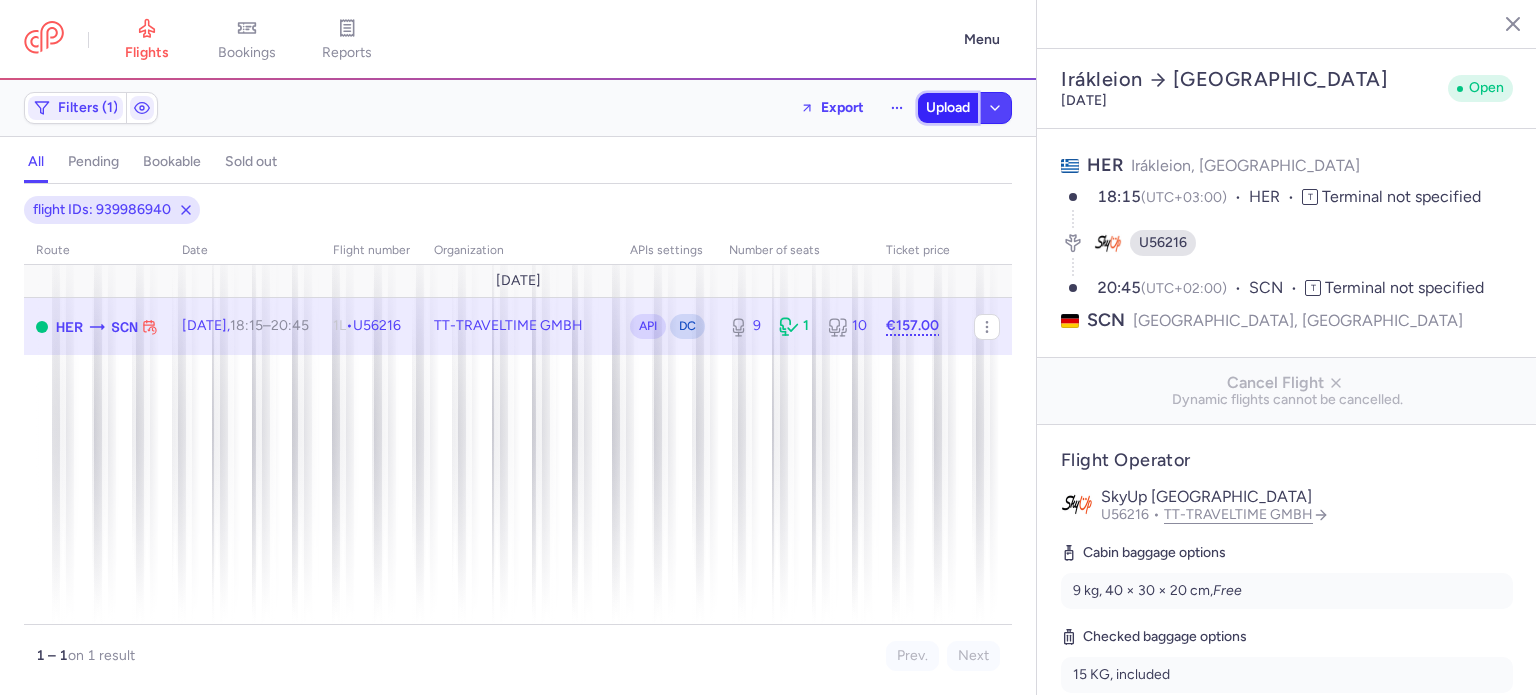 click on "Upload" at bounding box center [948, 108] 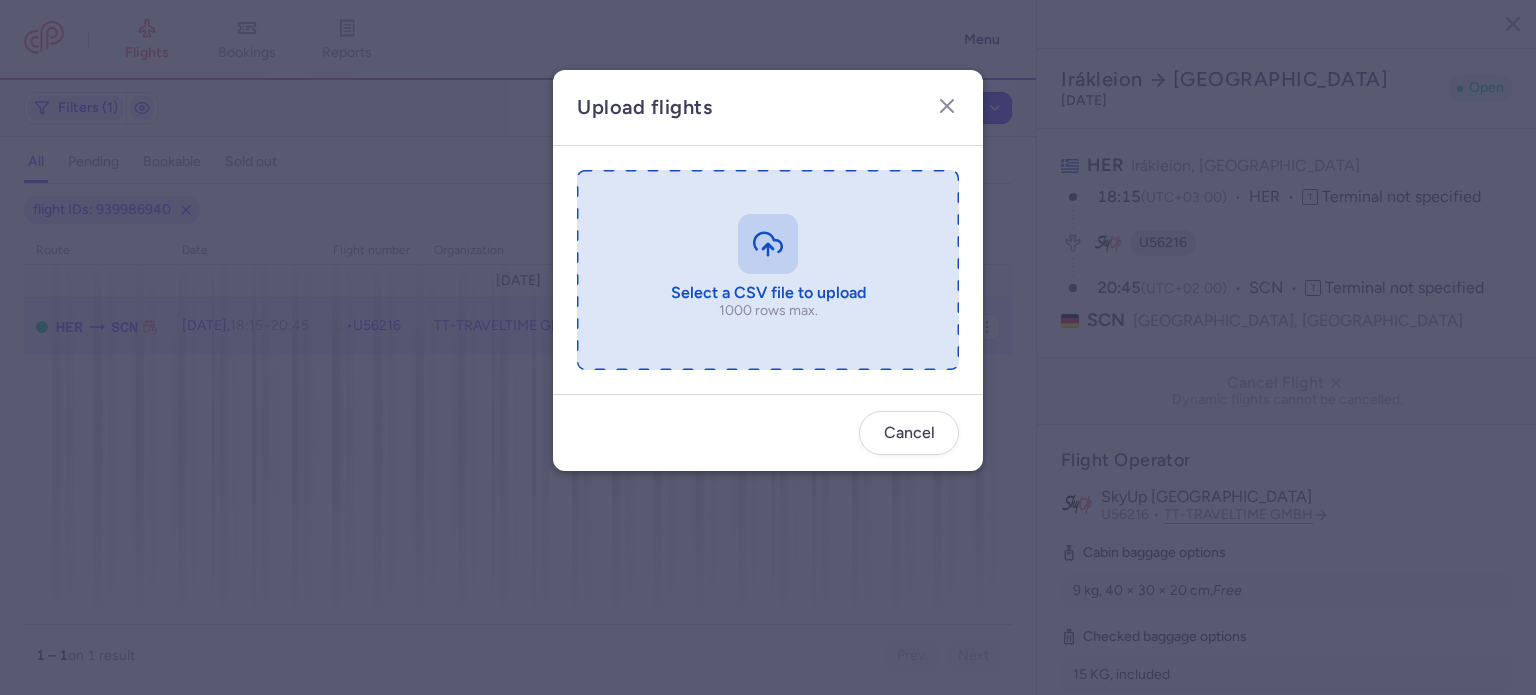 click at bounding box center (768, 270) 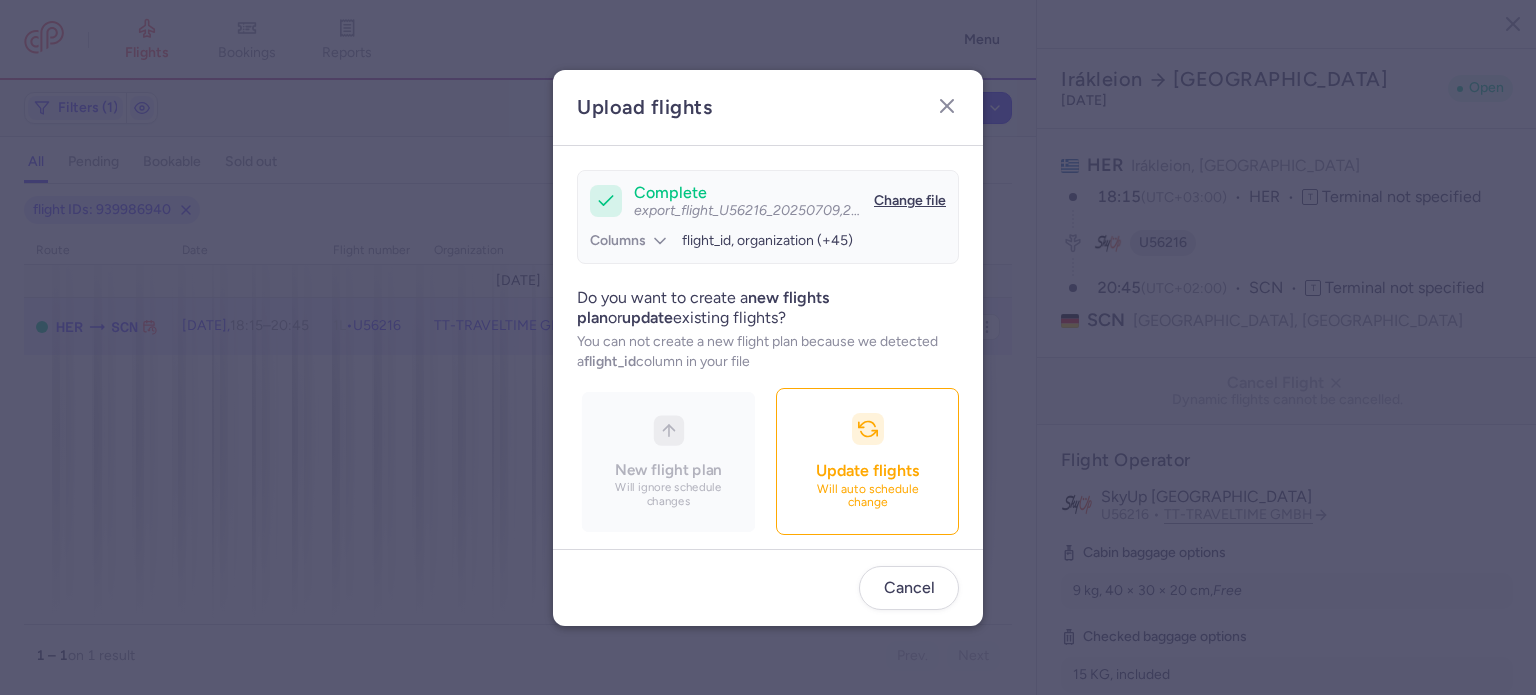 scroll, scrollTop: 172, scrollLeft: 0, axis: vertical 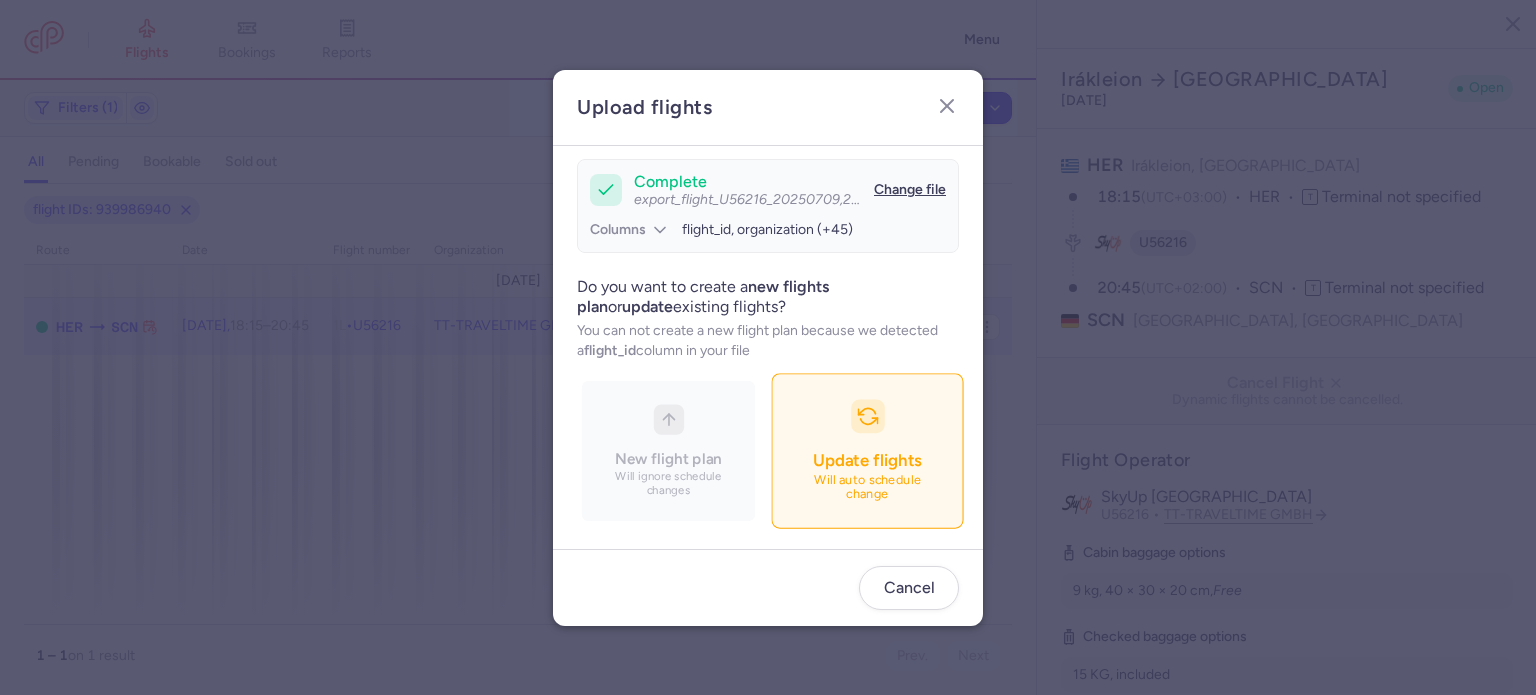 click on "Update flights Will auto schedule change" at bounding box center [867, 450] 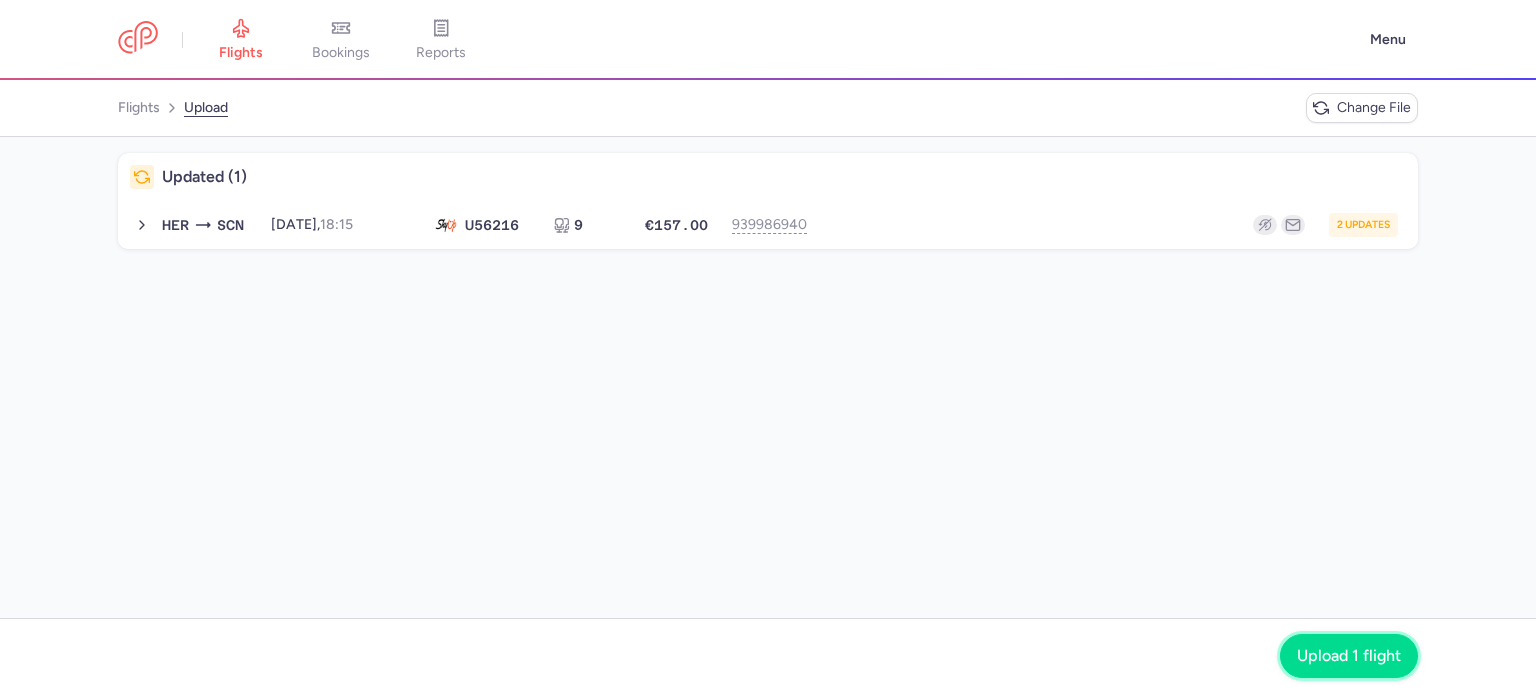 click on "Upload 1 flight" at bounding box center [1349, 656] 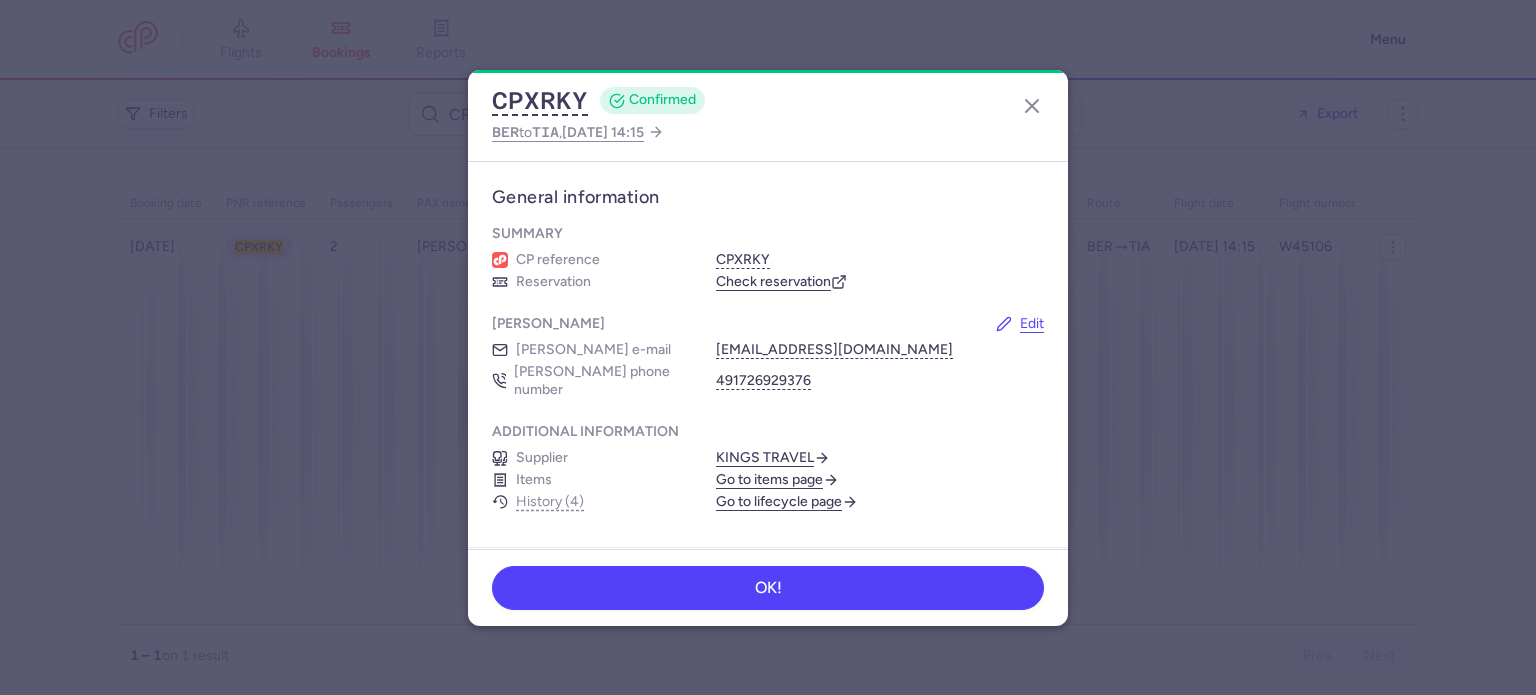 scroll, scrollTop: 0, scrollLeft: 0, axis: both 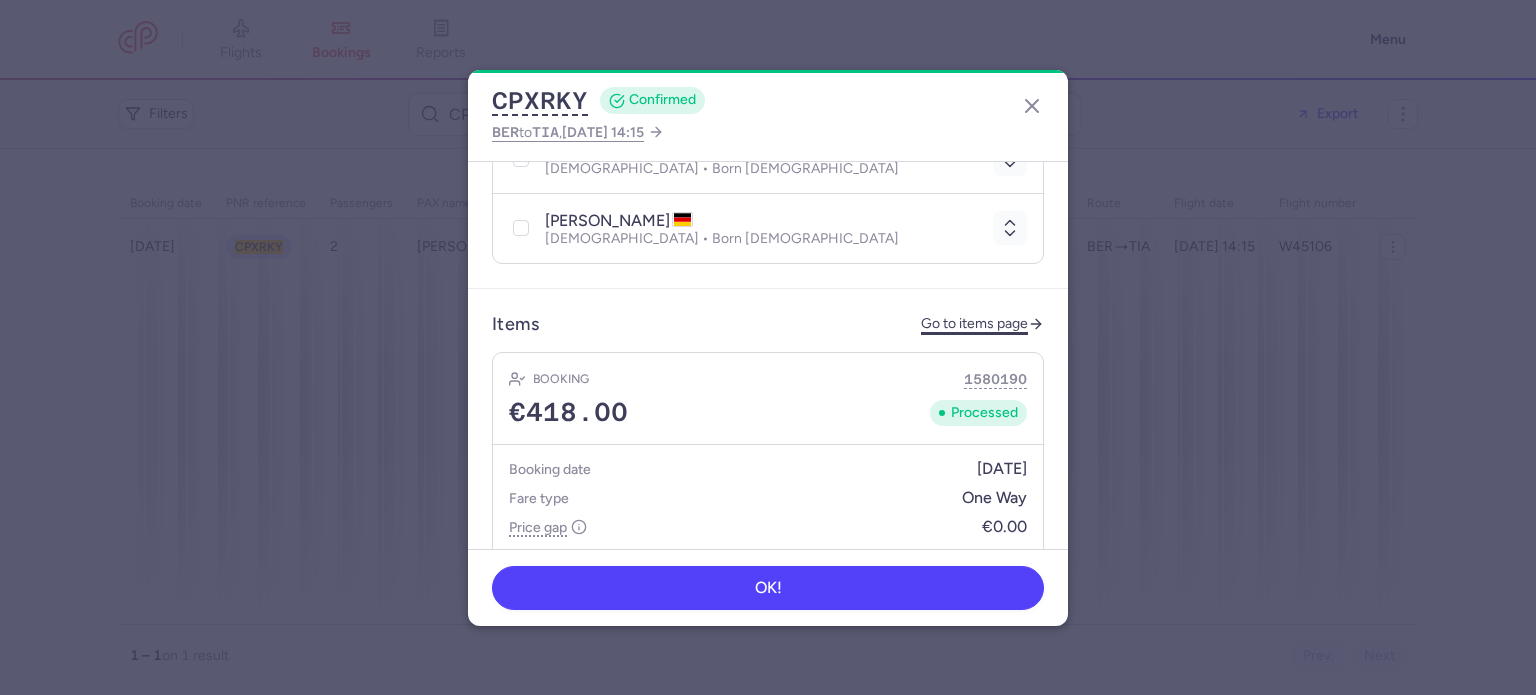 click on "Go to items page" 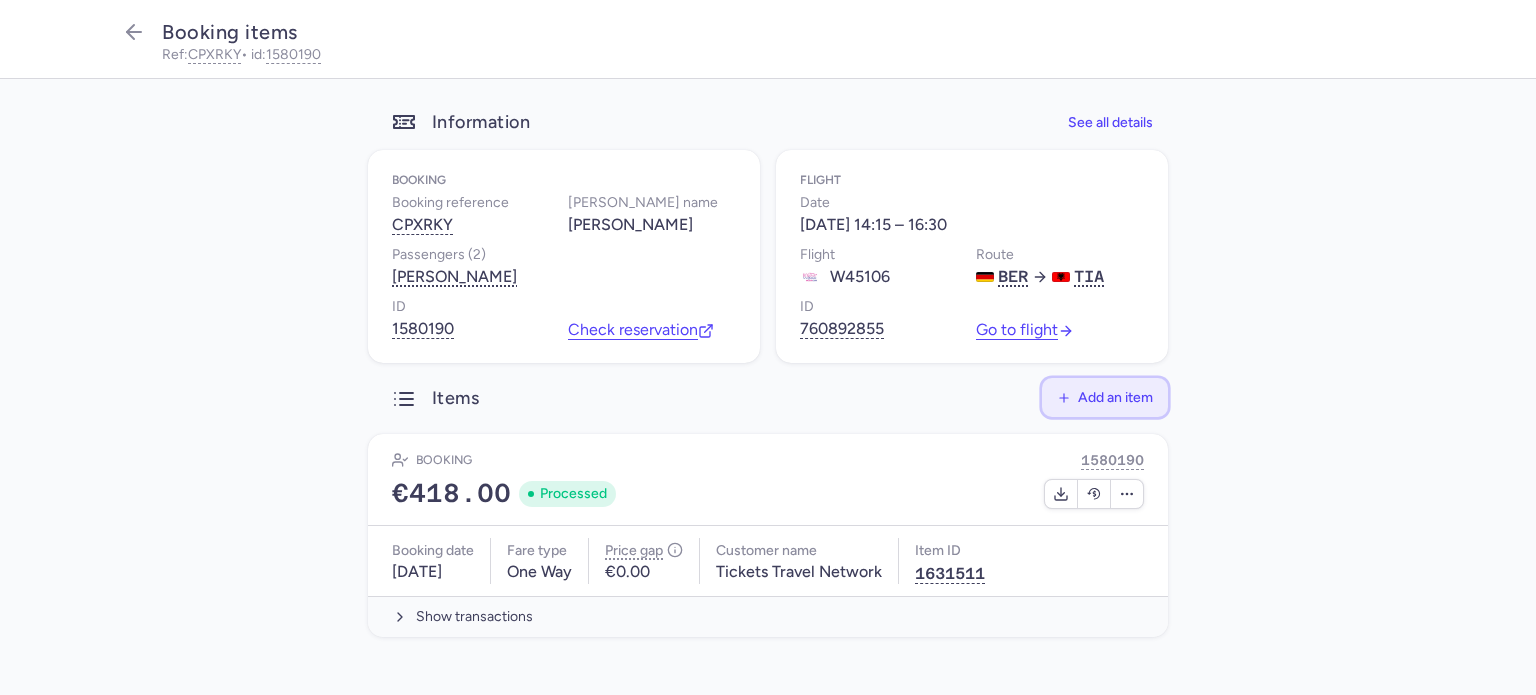 click on "Add an item" 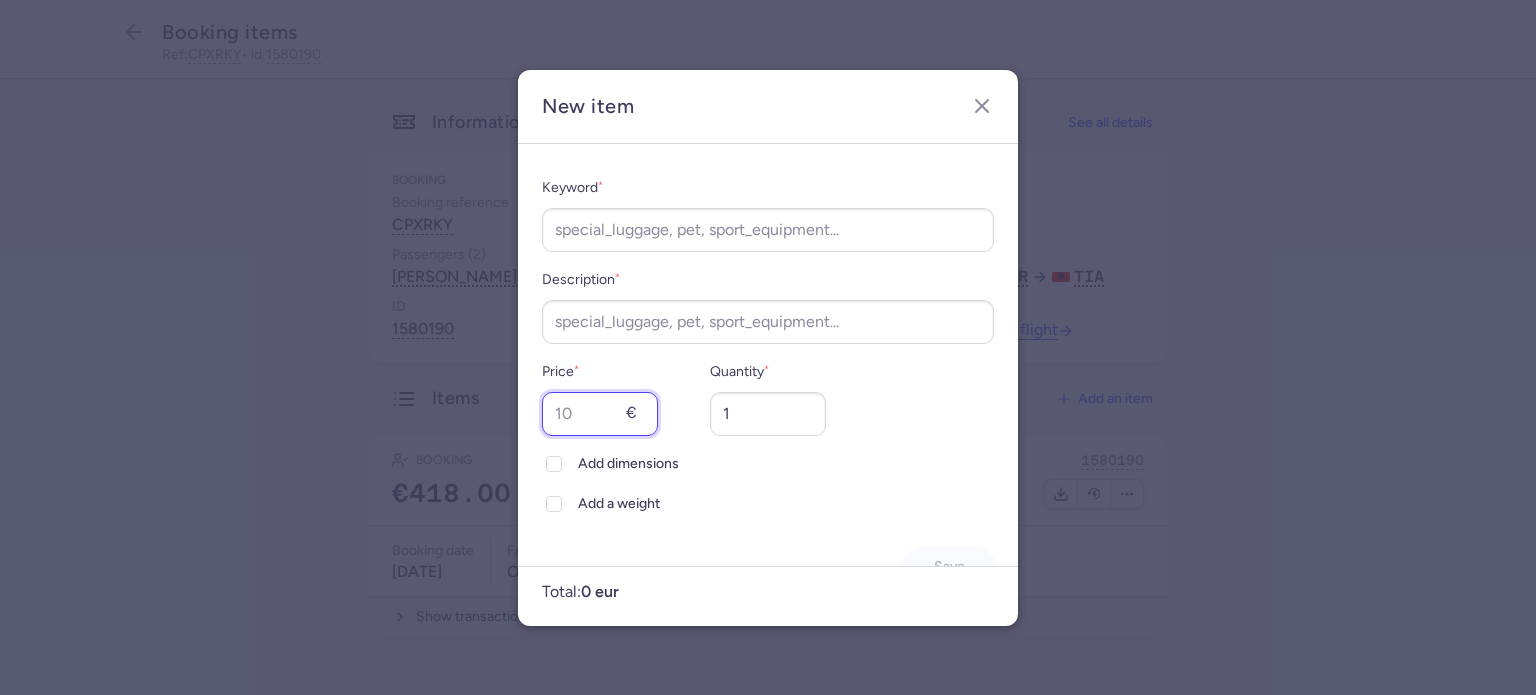 click on "Price  *" at bounding box center [600, 414] 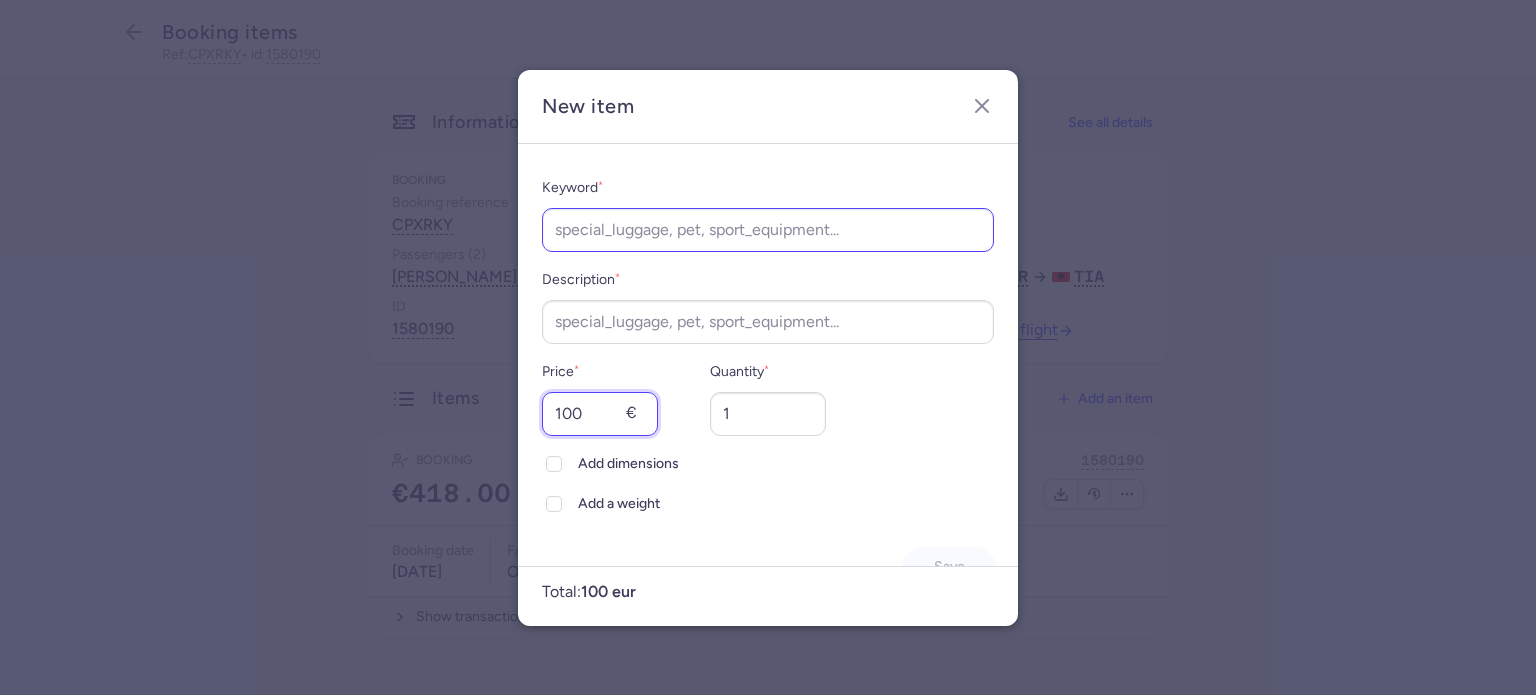 type on "100" 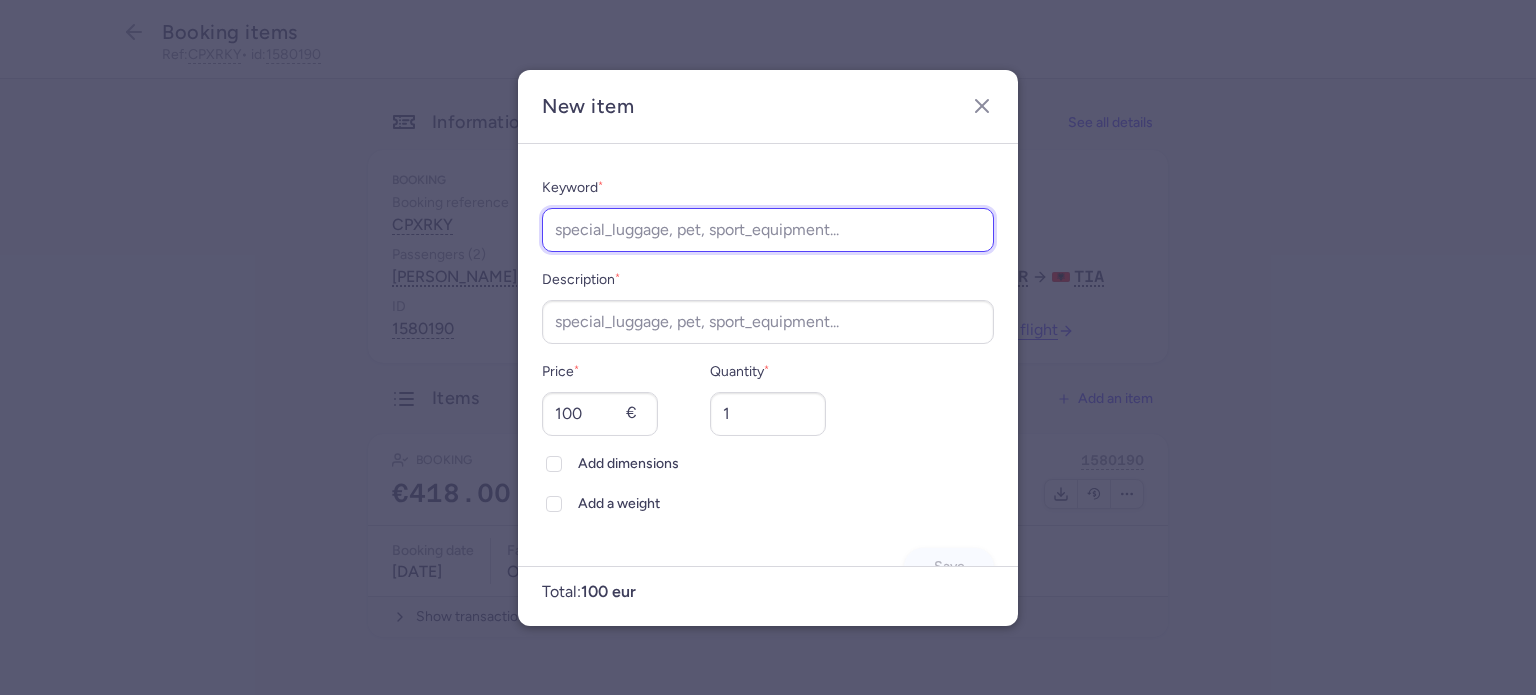 click on "Keyword  *" at bounding box center (768, 230) 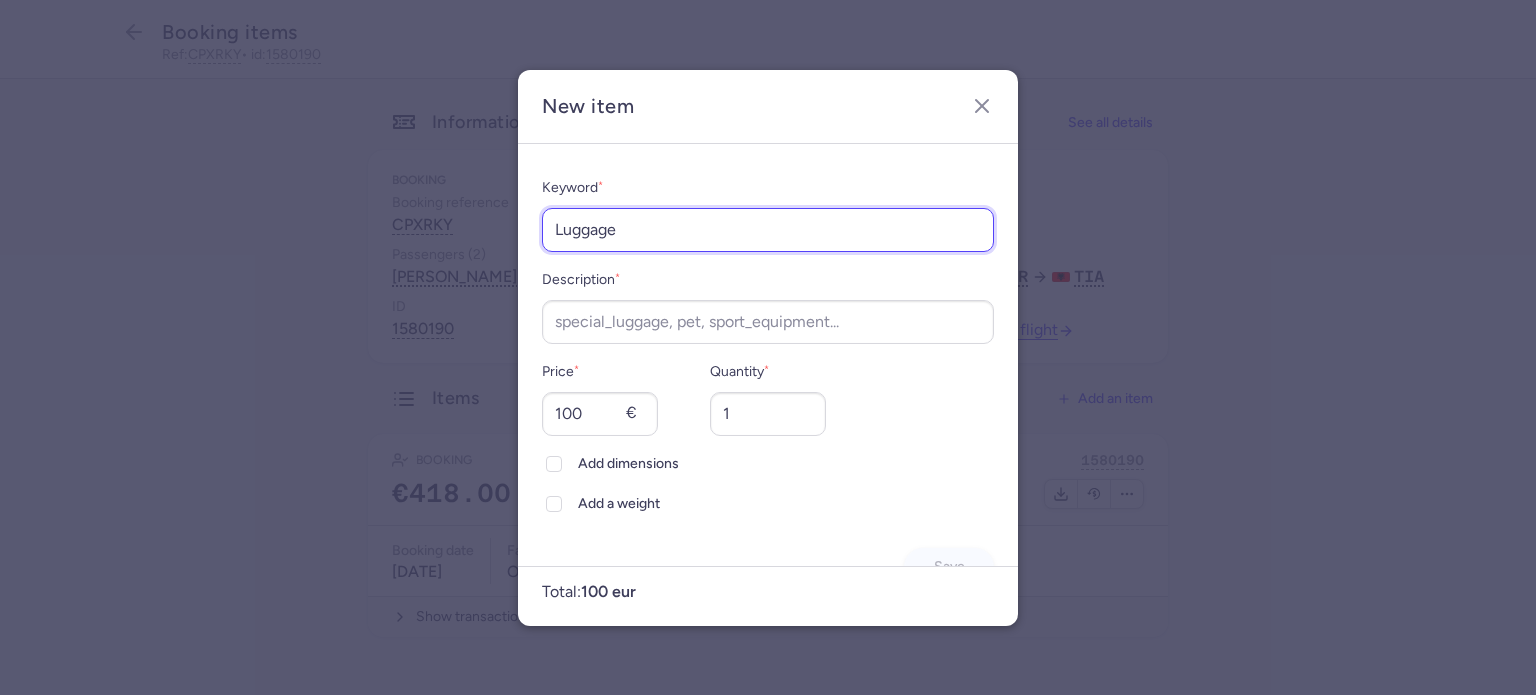 type on "Luggage" 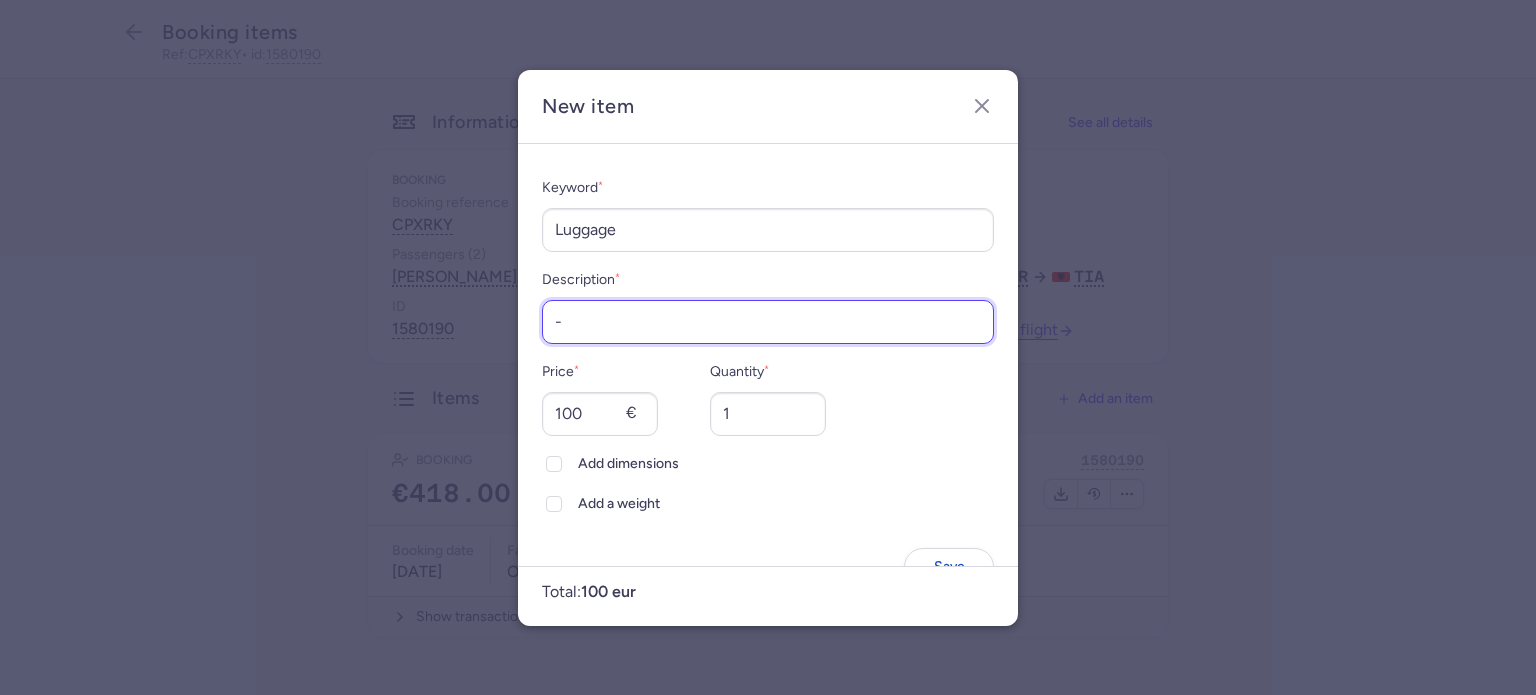 scroll, scrollTop: 51, scrollLeft: 0, axis: vertical 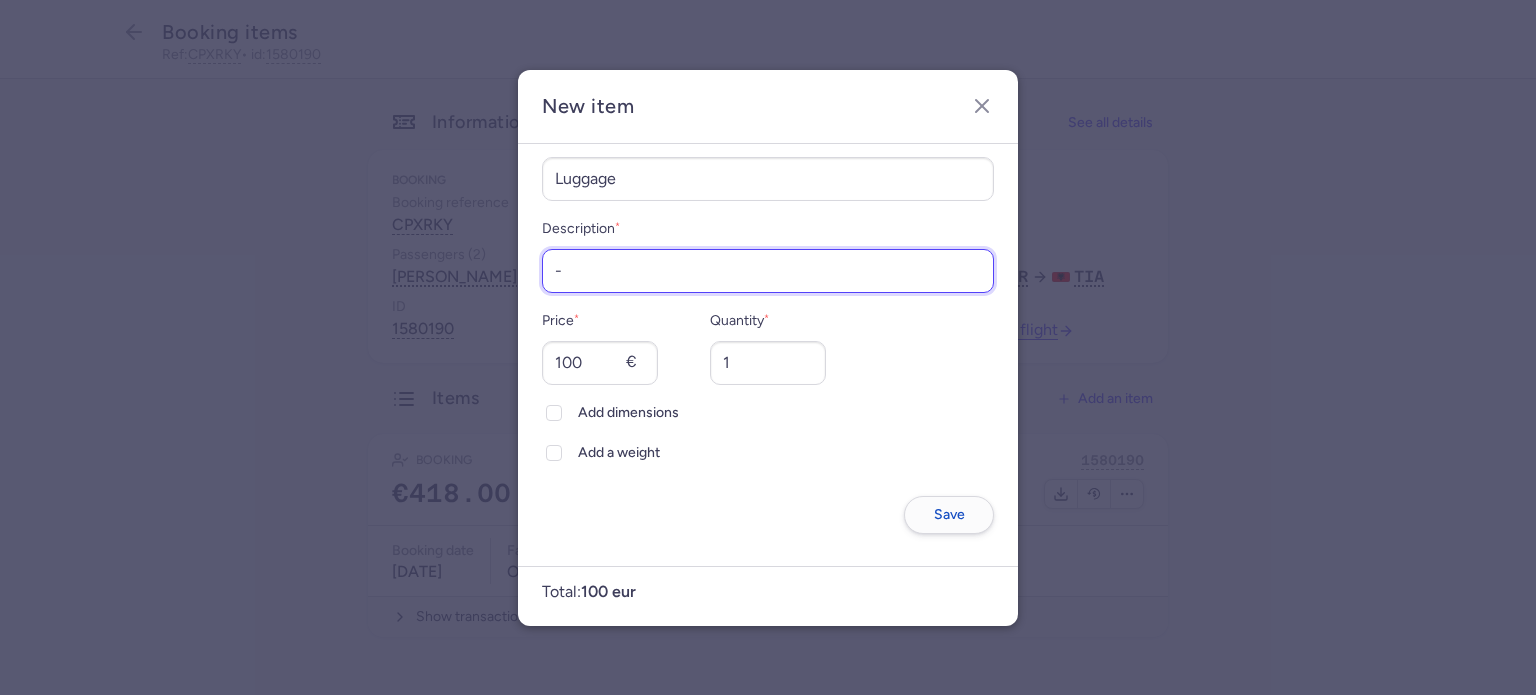 type on "-" 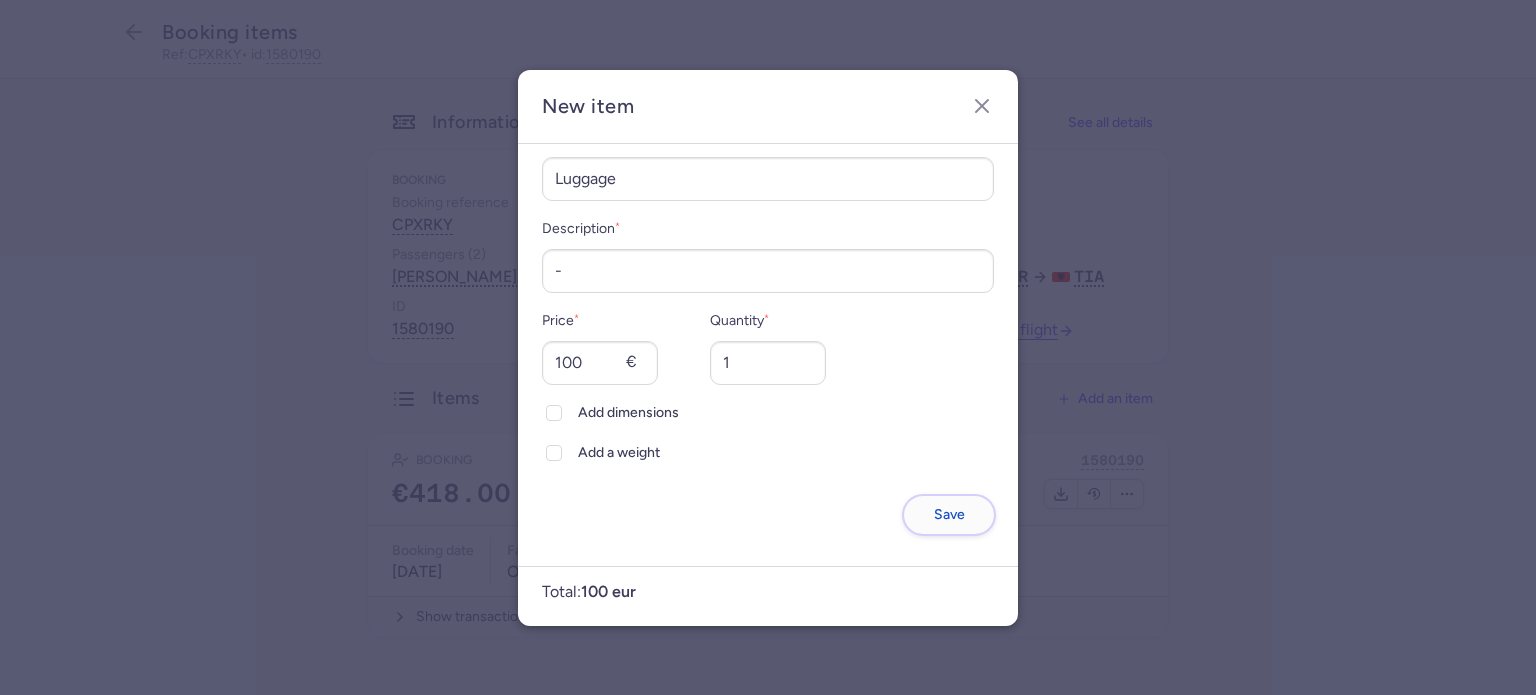 click on "Save" at bounding box center (949, 514) 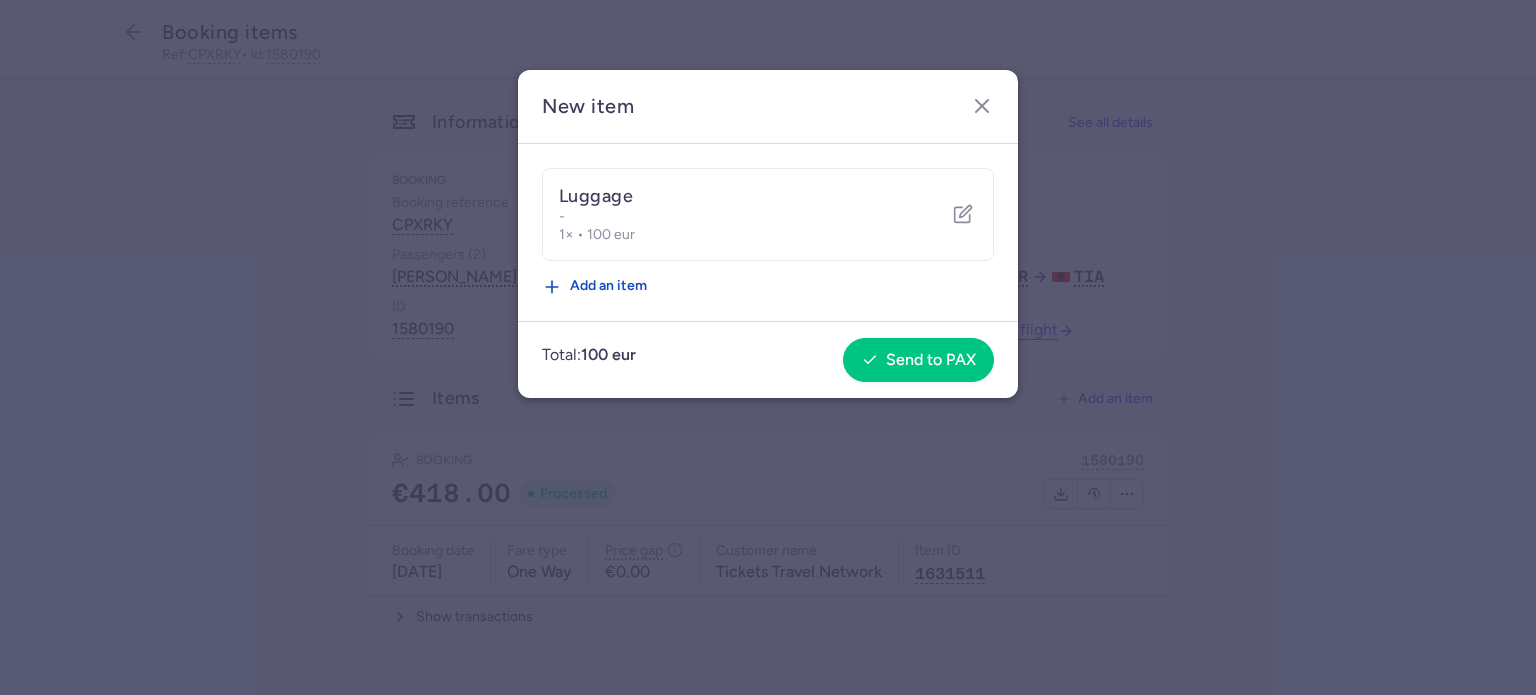 scroll, scrollTop: 0, scrollLeft: 0, axis: both 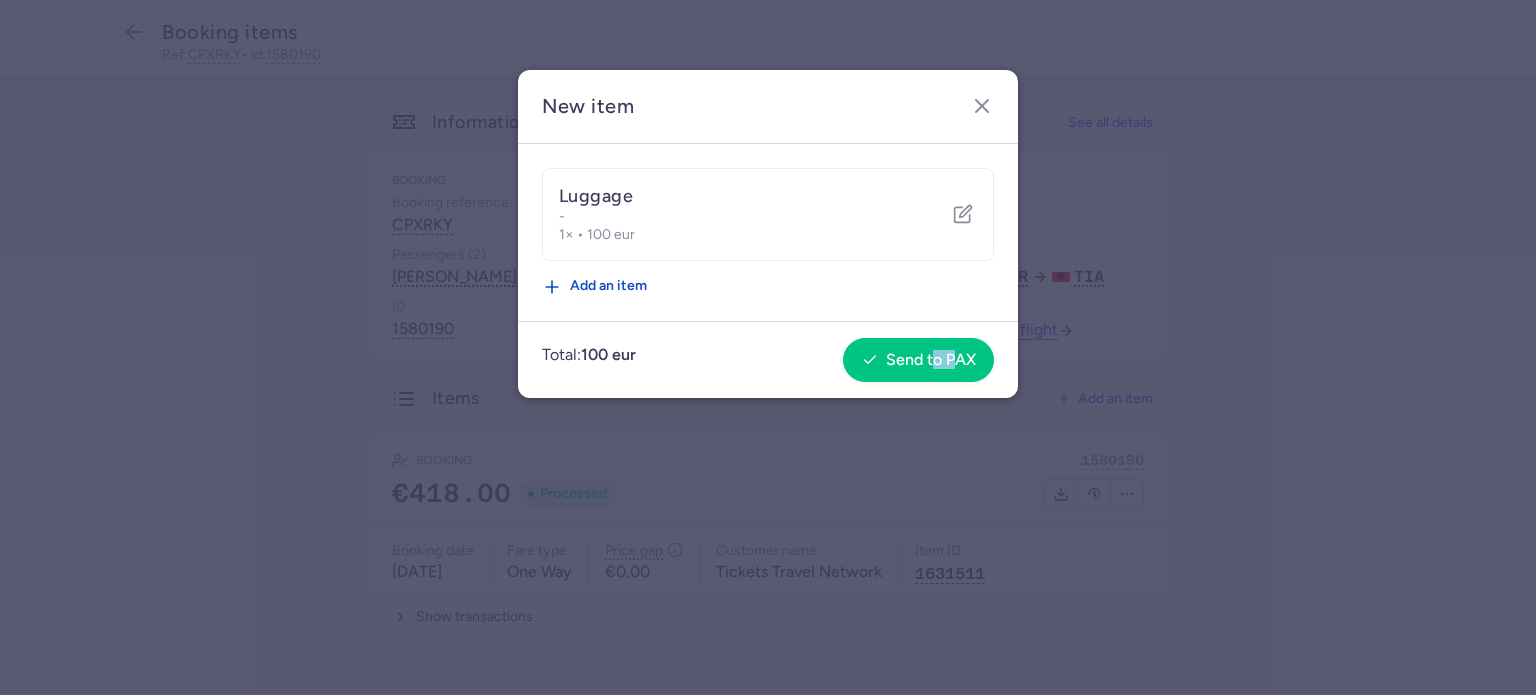 click on "New item  Luggage - 1×  • 100 eur  Add an item  Total:  100 eur  Send to PAX" at bounding box center (768, 348) 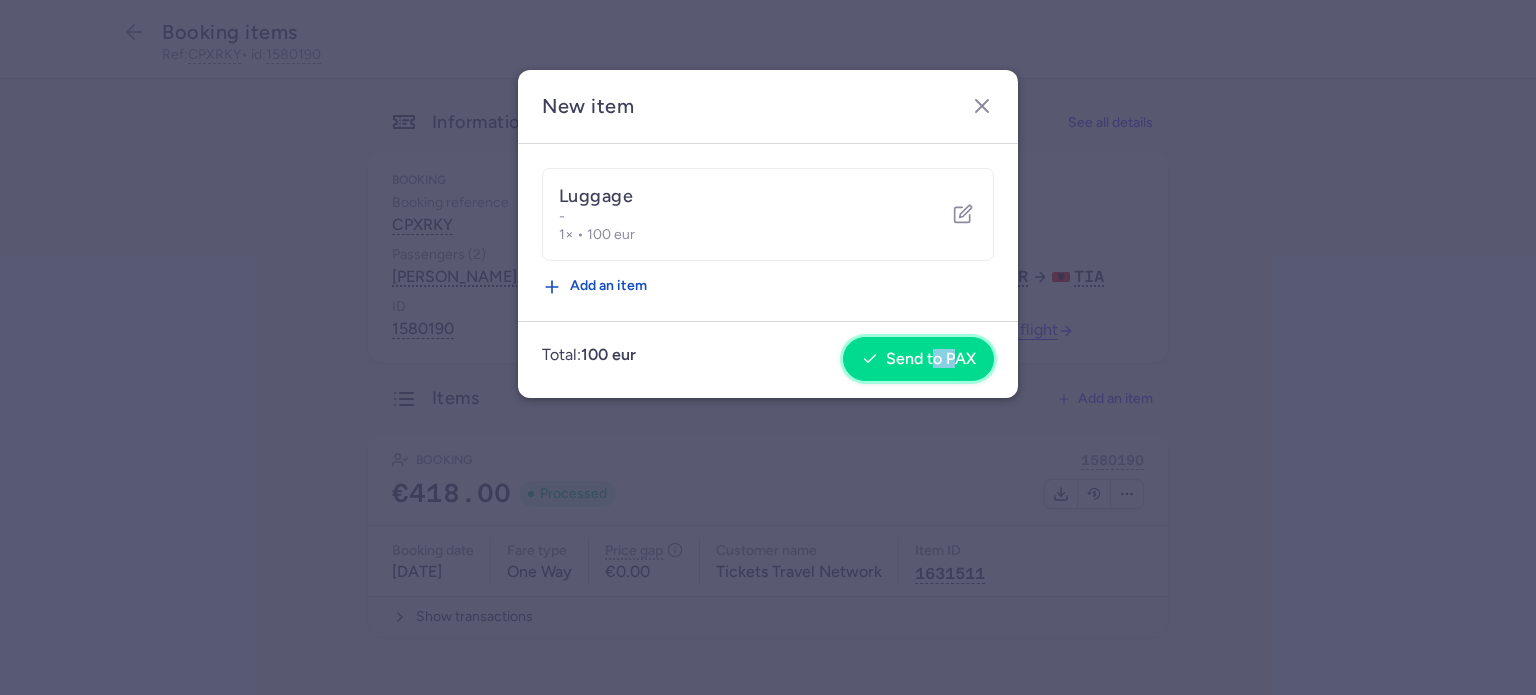 click on "Send to PAX" at bounding box center [931, 359] 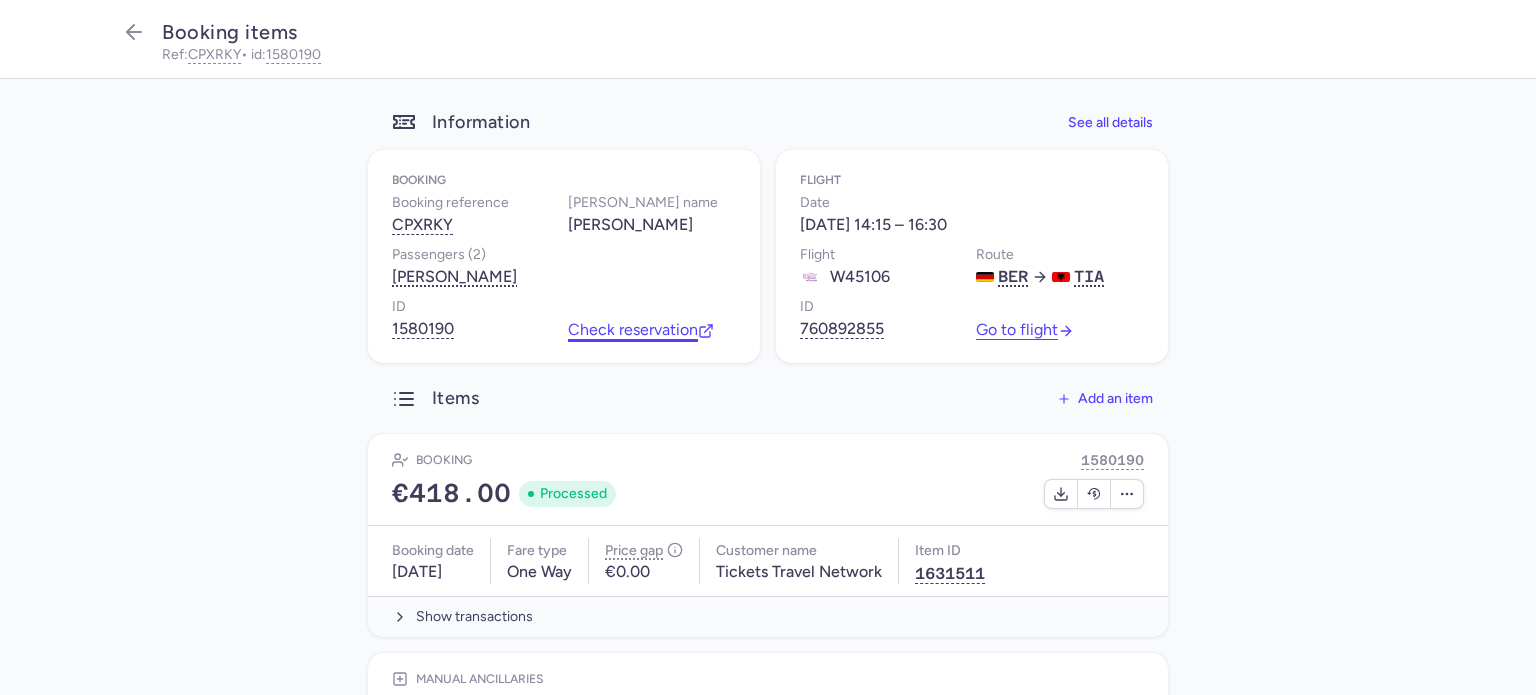 click on "Check reservation" at bounding box center (641, 330) 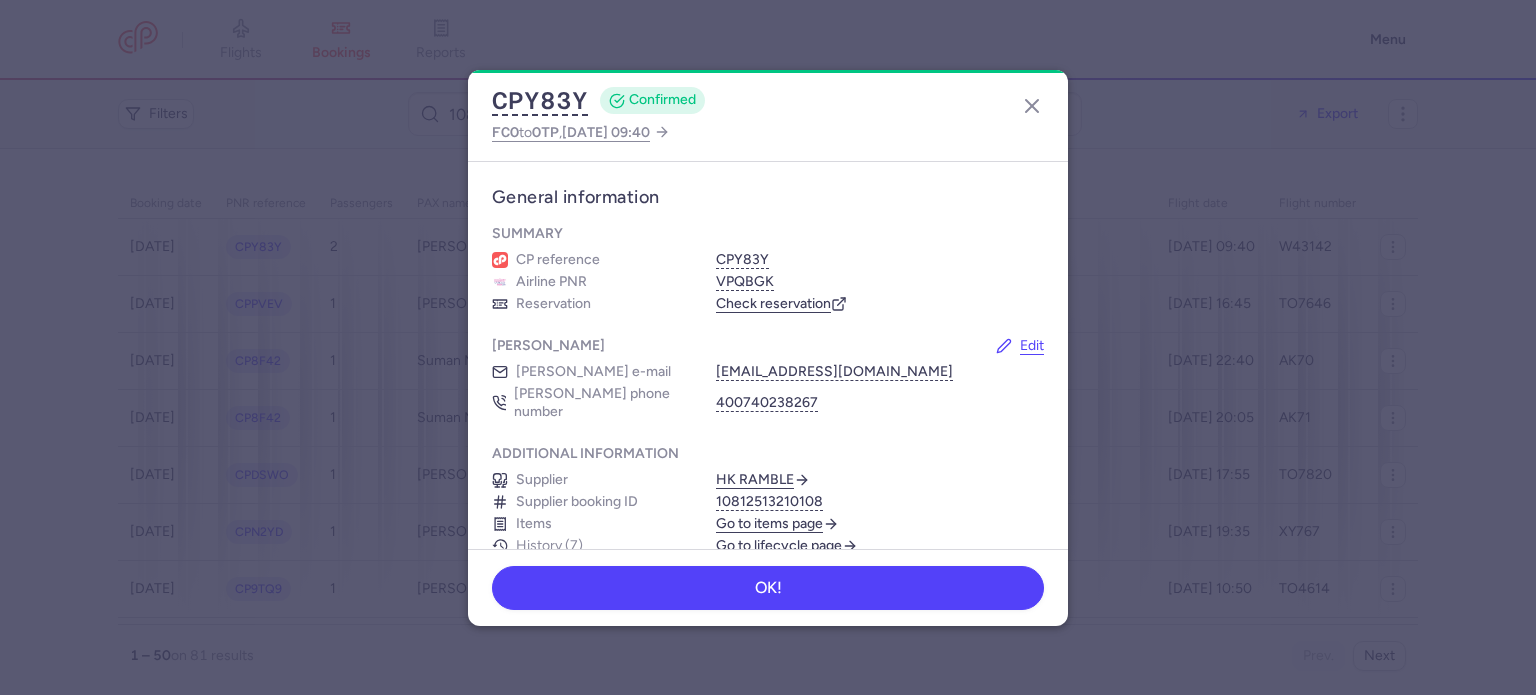scroll, scrollTop: 0, scrollLeft: 0, axis: both 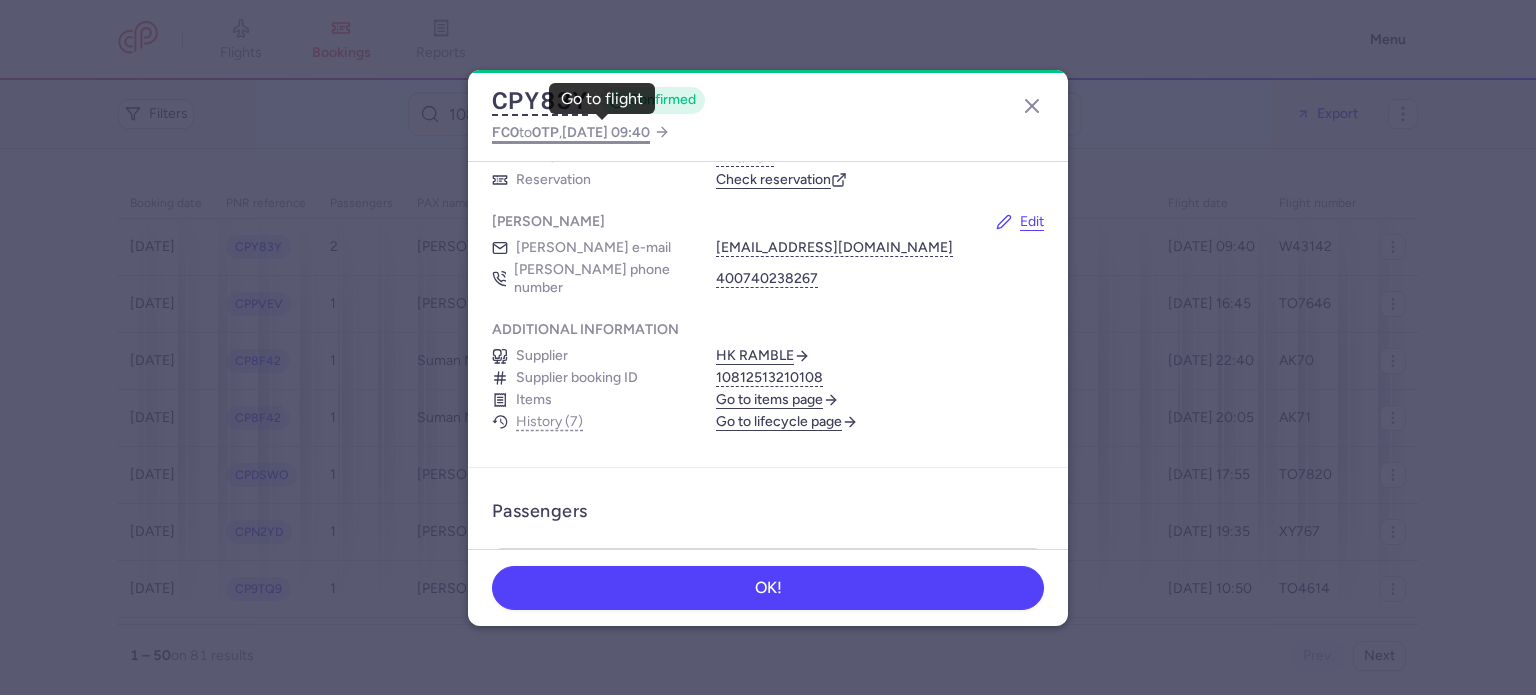 click on "[DATE] 09:40" at bounding box center [606, 132] 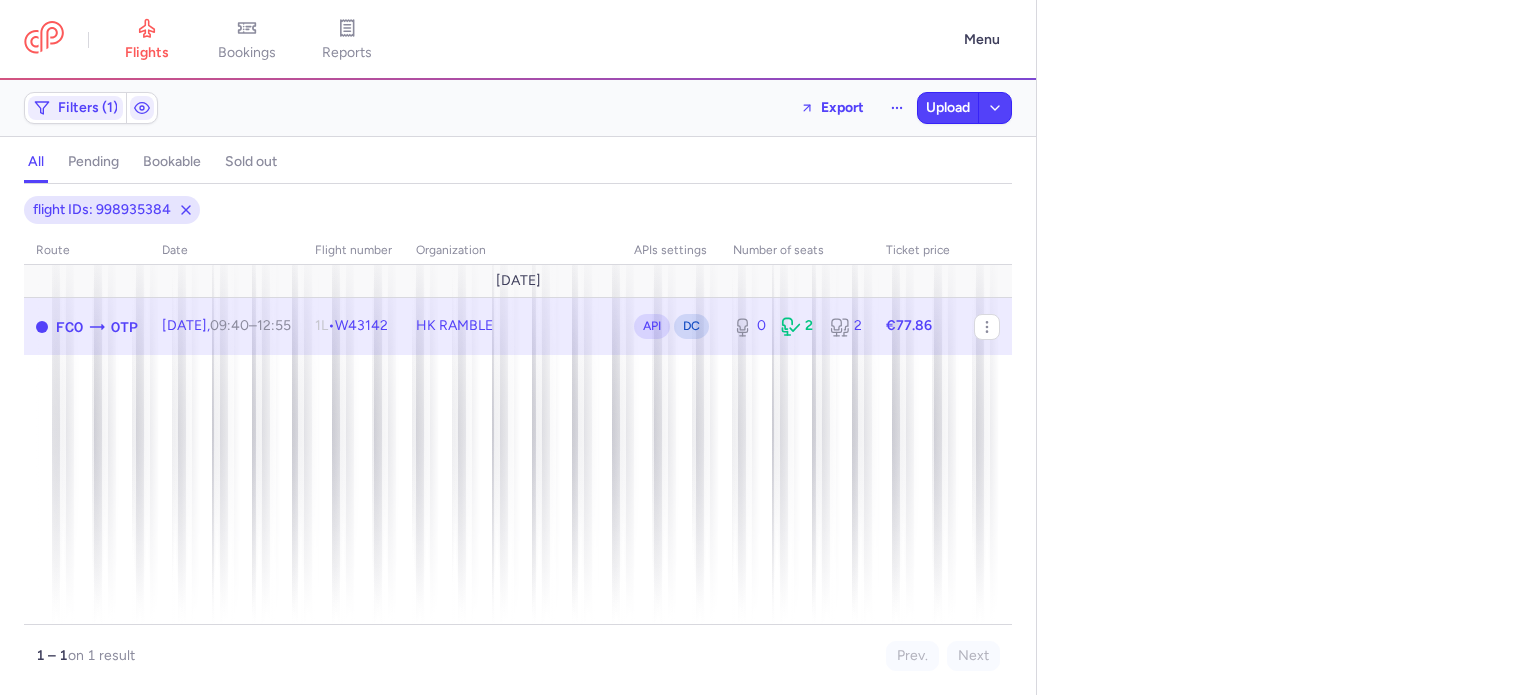 select on "days" 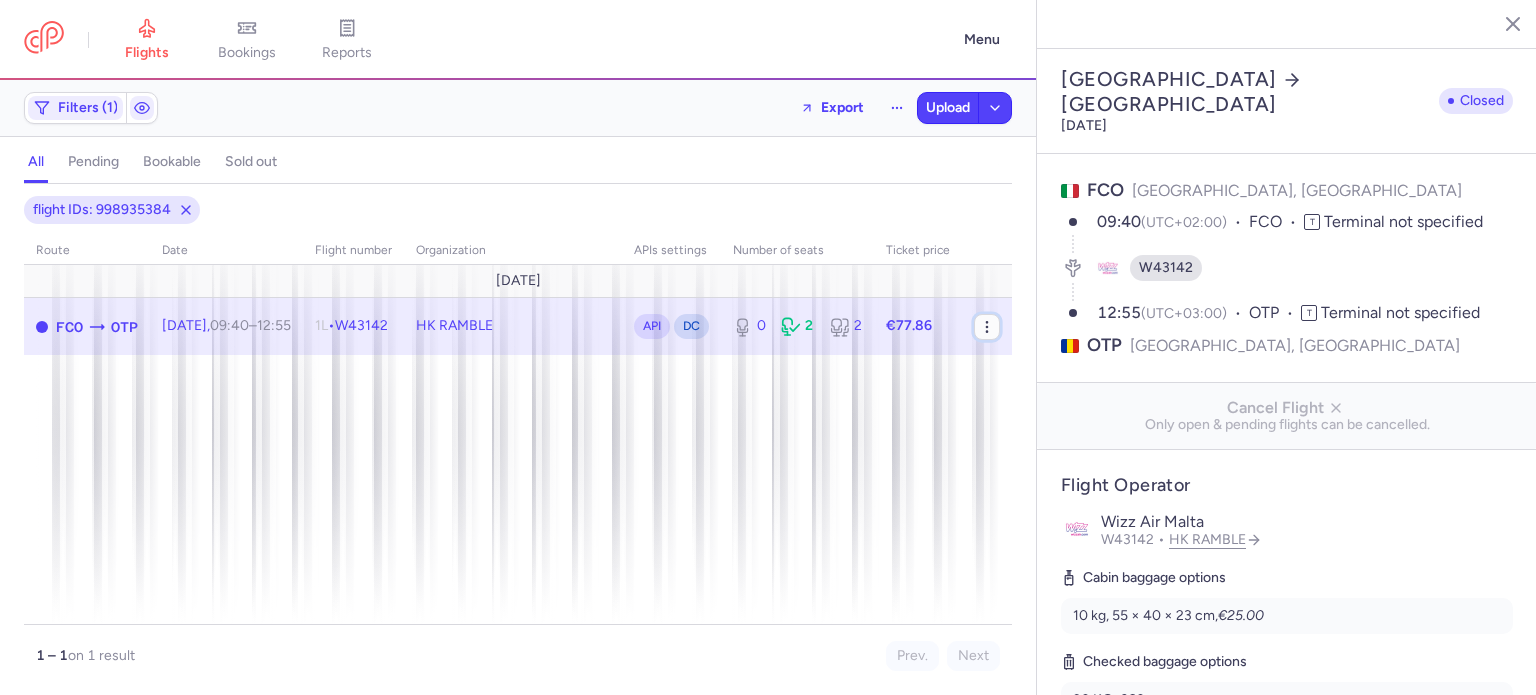 click 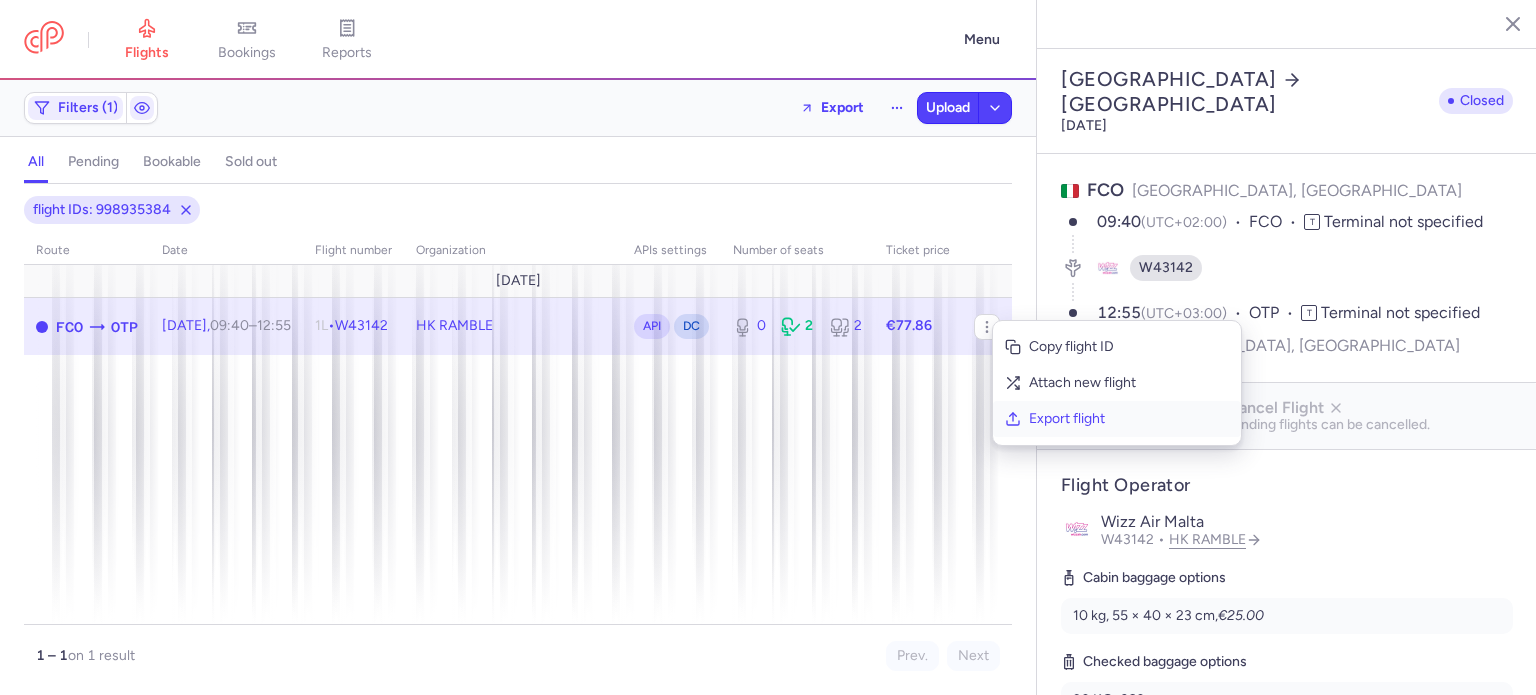 click on "Export flight" at bounding box center [1129, 419] 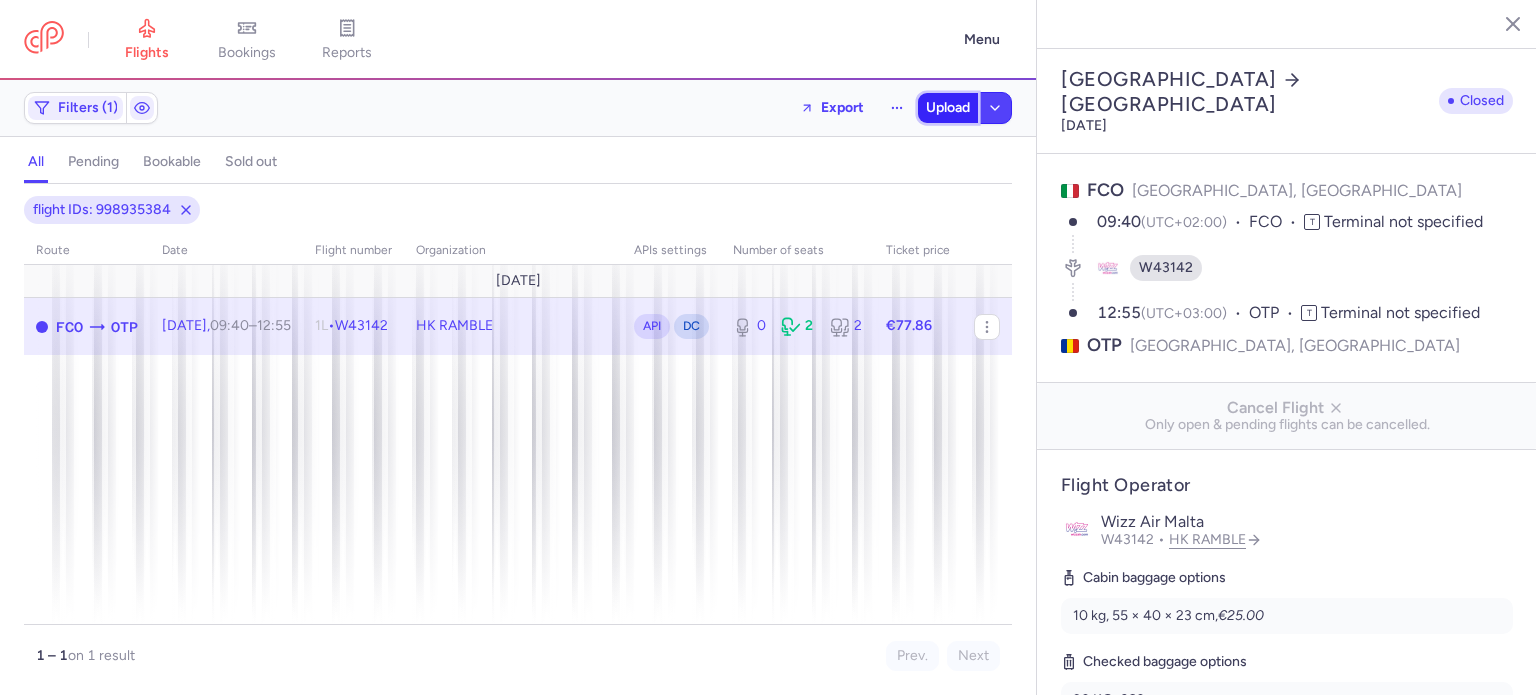 click on "Upload" at bounding box center (948, 108) 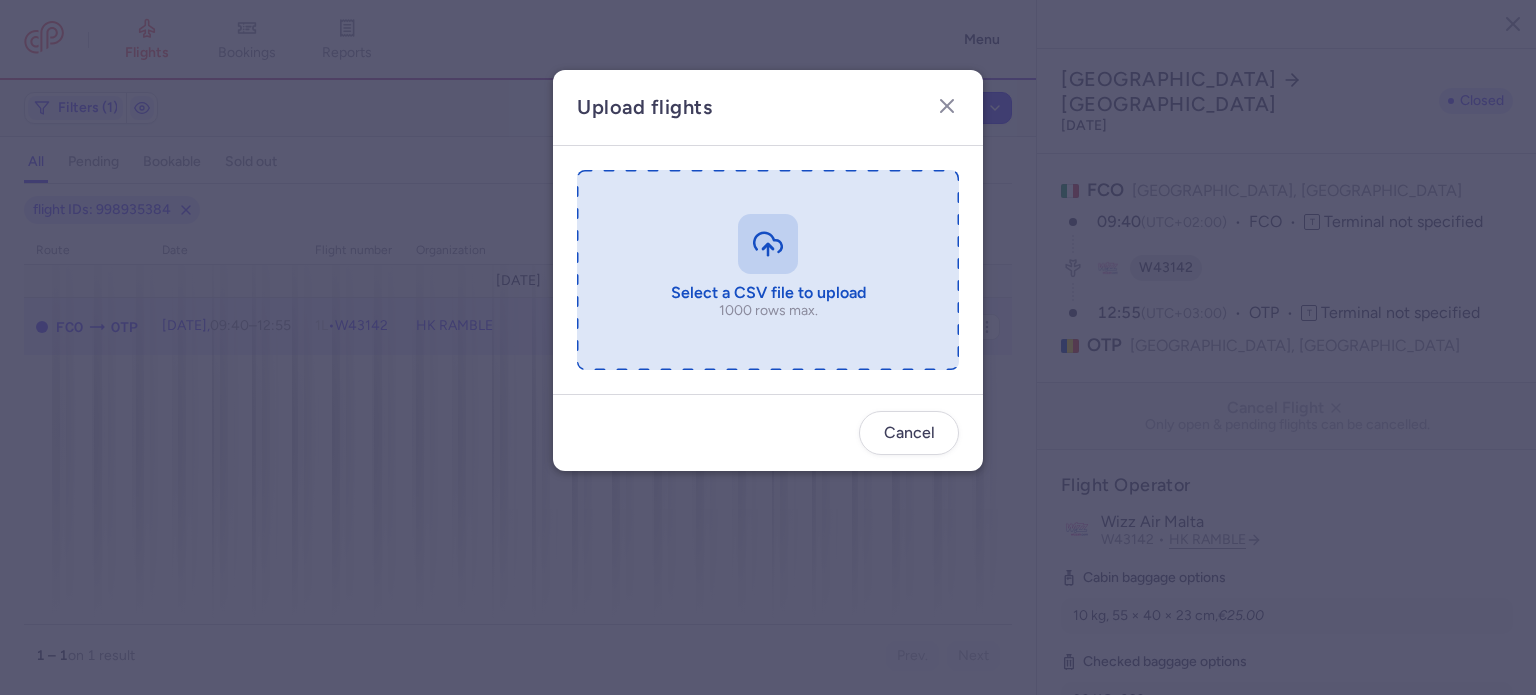 click at bounding box center (768, 270) 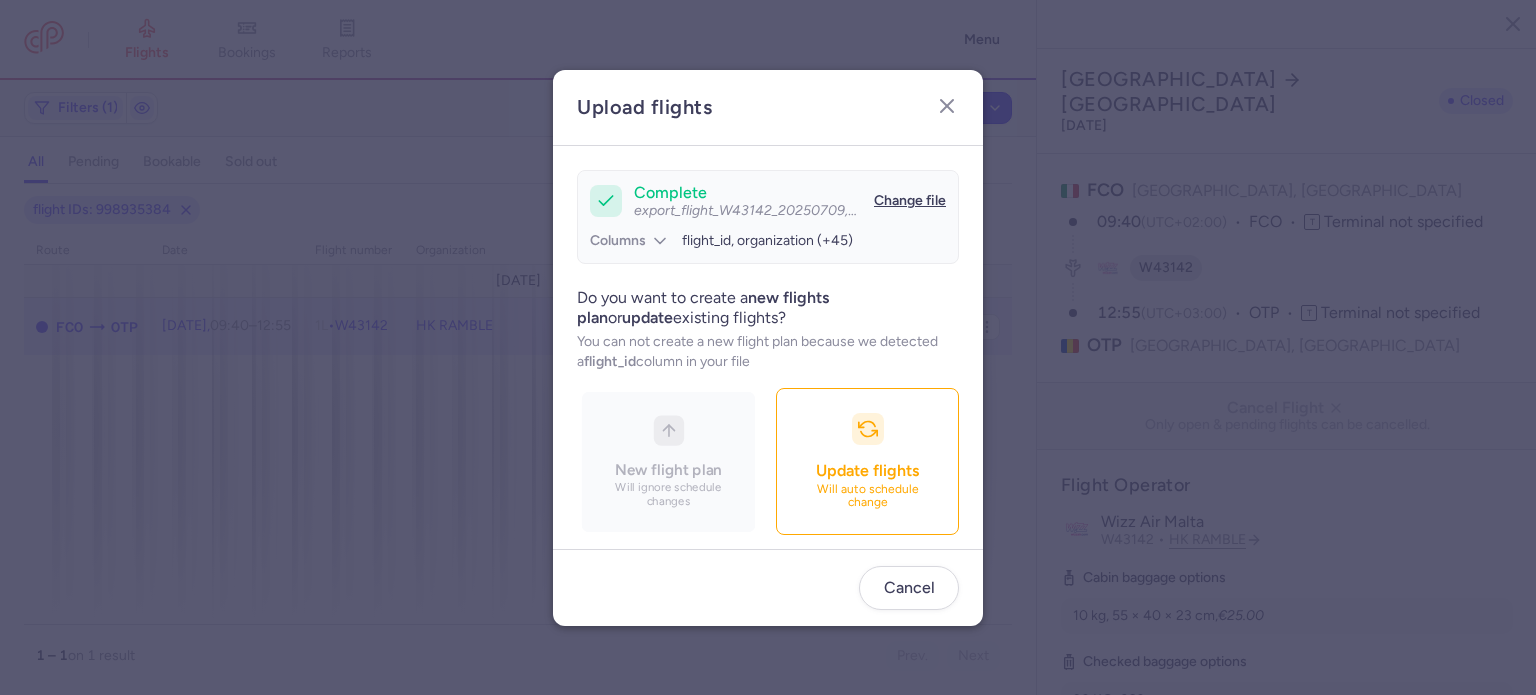 scroll, scrollTop: 172, scrollLeft: 0, axis: vertical 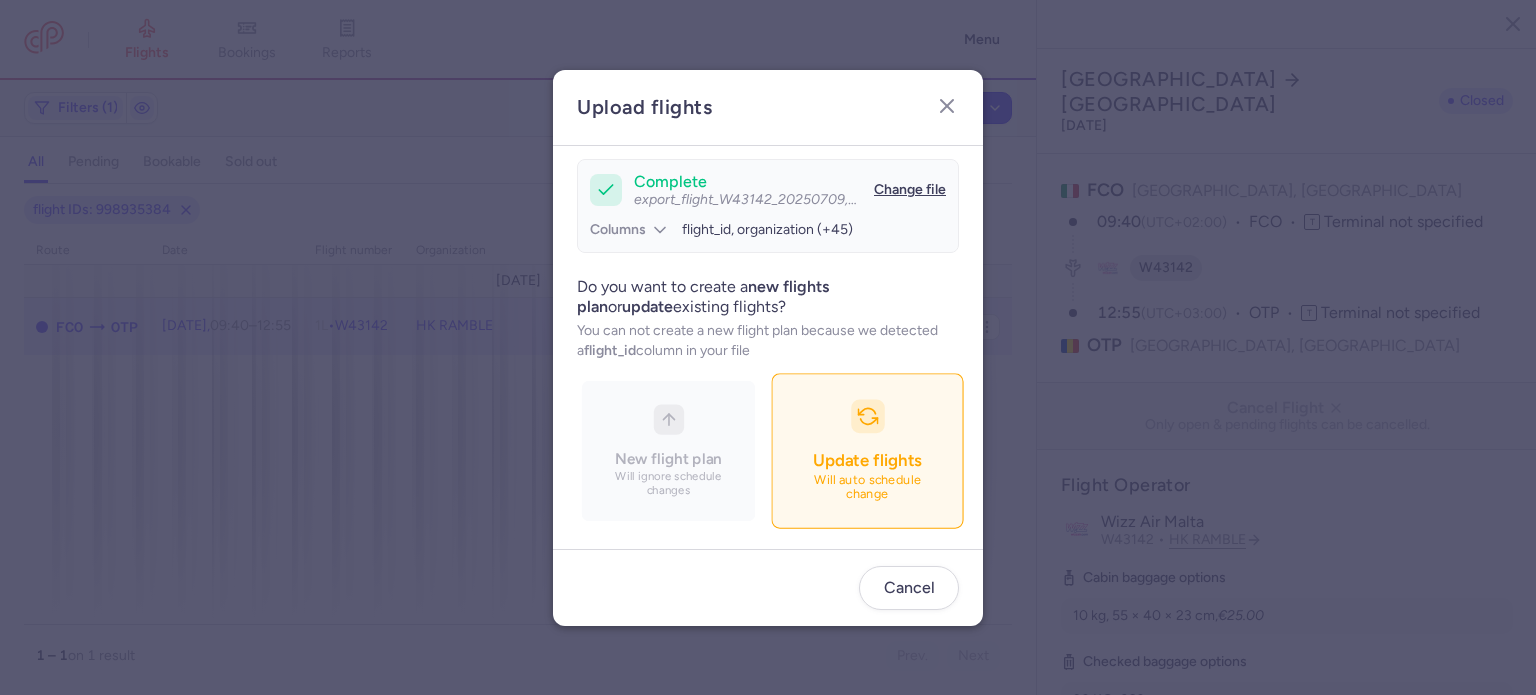 click on "Update flights" at bounding box center [867, 460] 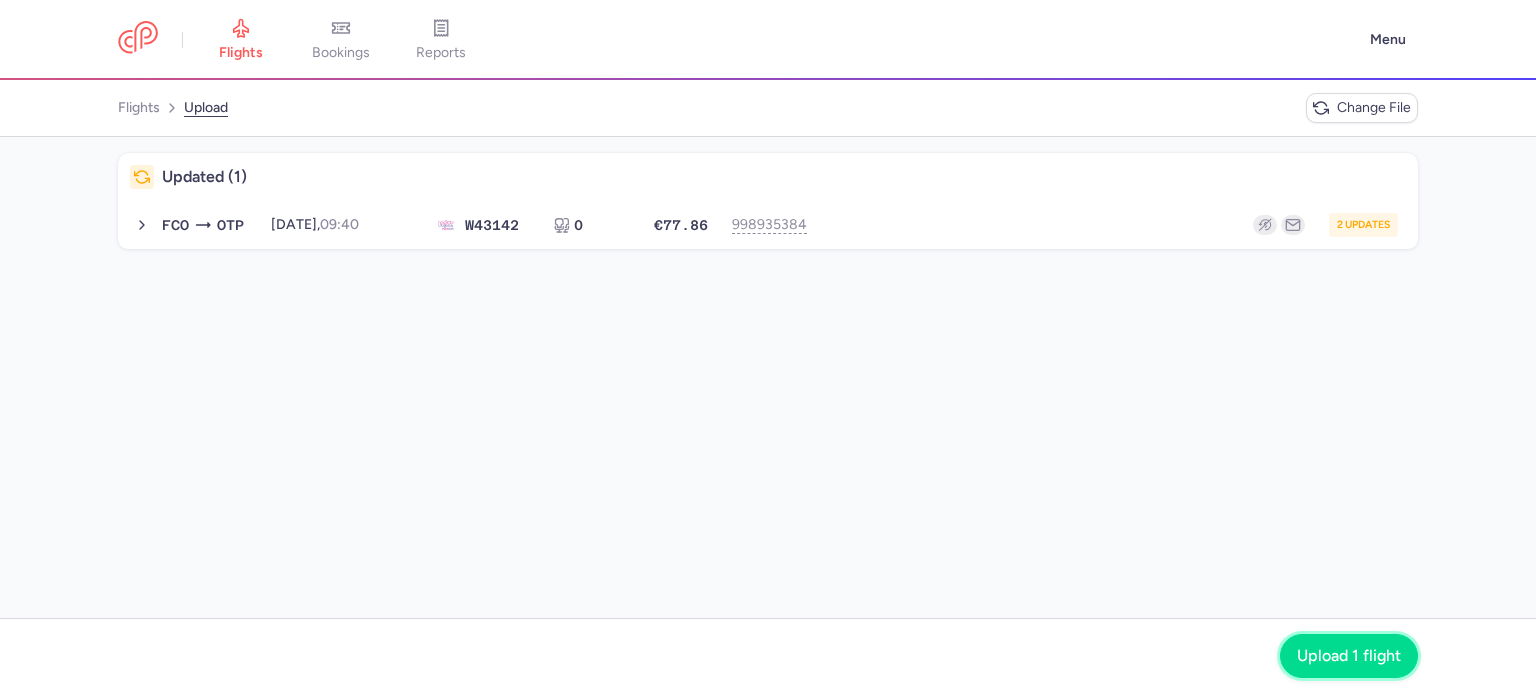 click on "Upload 1 flight" at bounding box center [1349, 656] 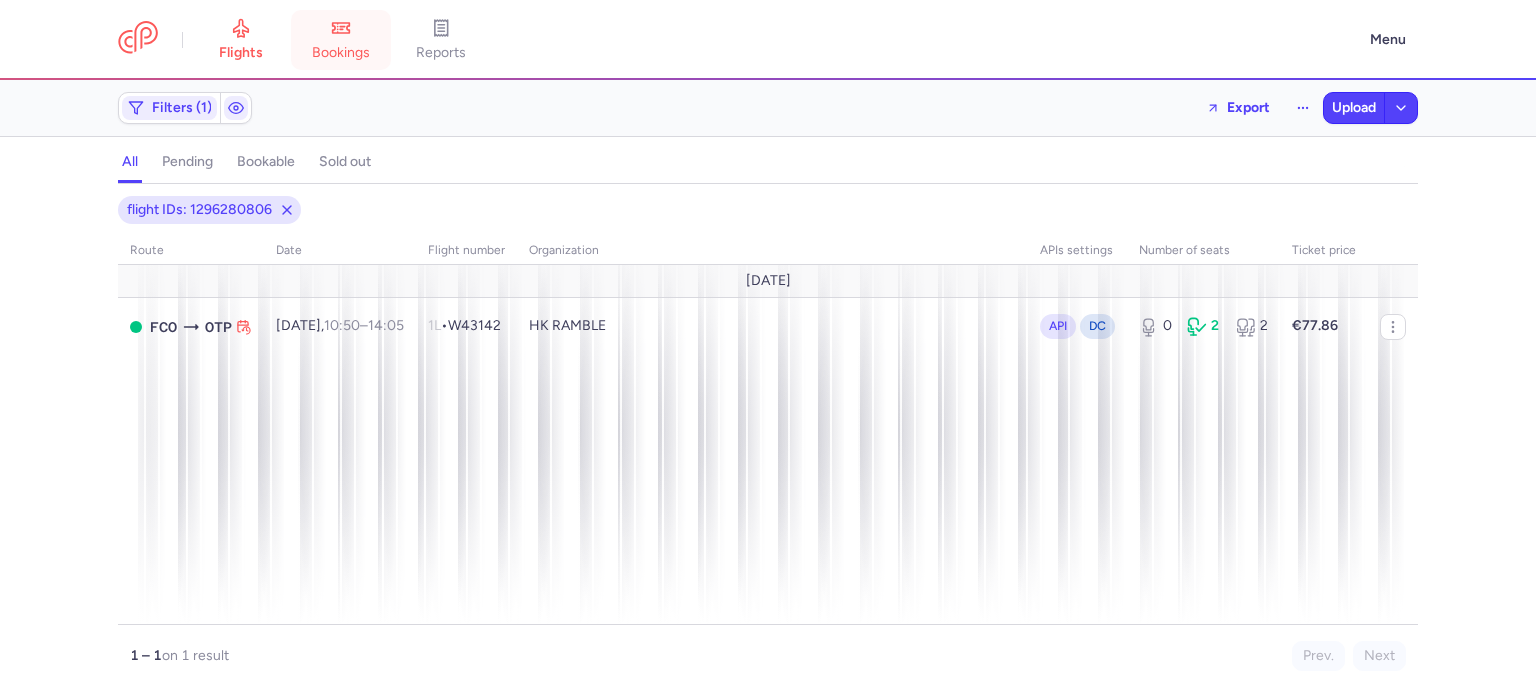 click on "bookings" at bounding box center (341, 53) 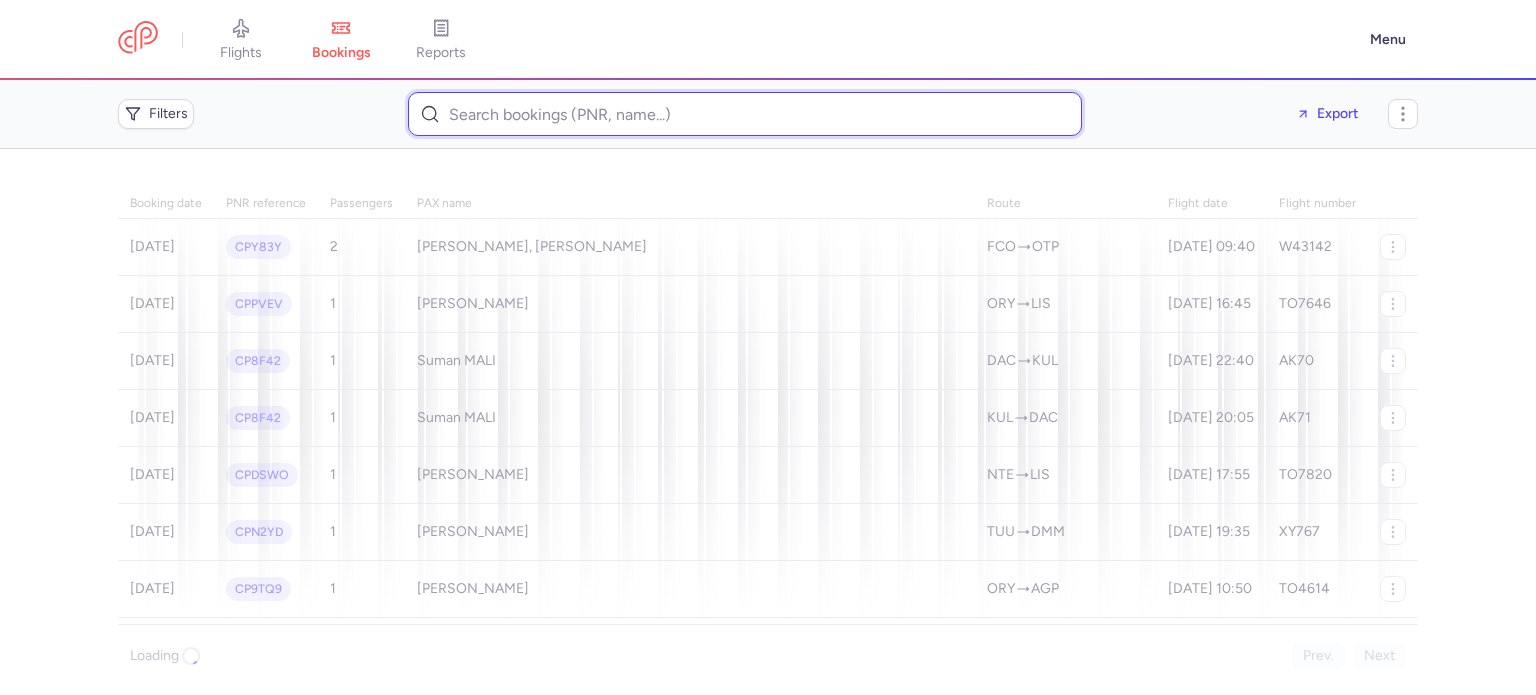 click at bounding box center (745, 114) 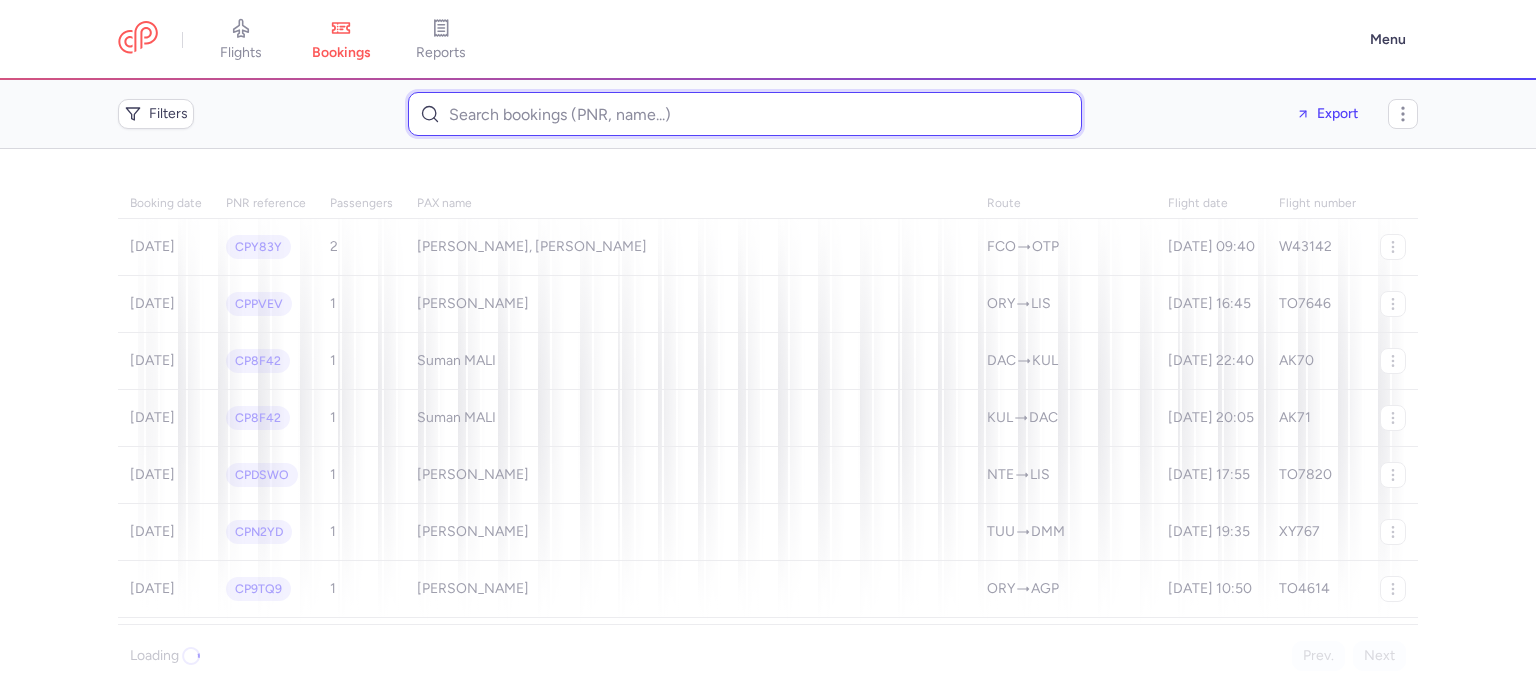 paste on "Muhkhan Askarbek" 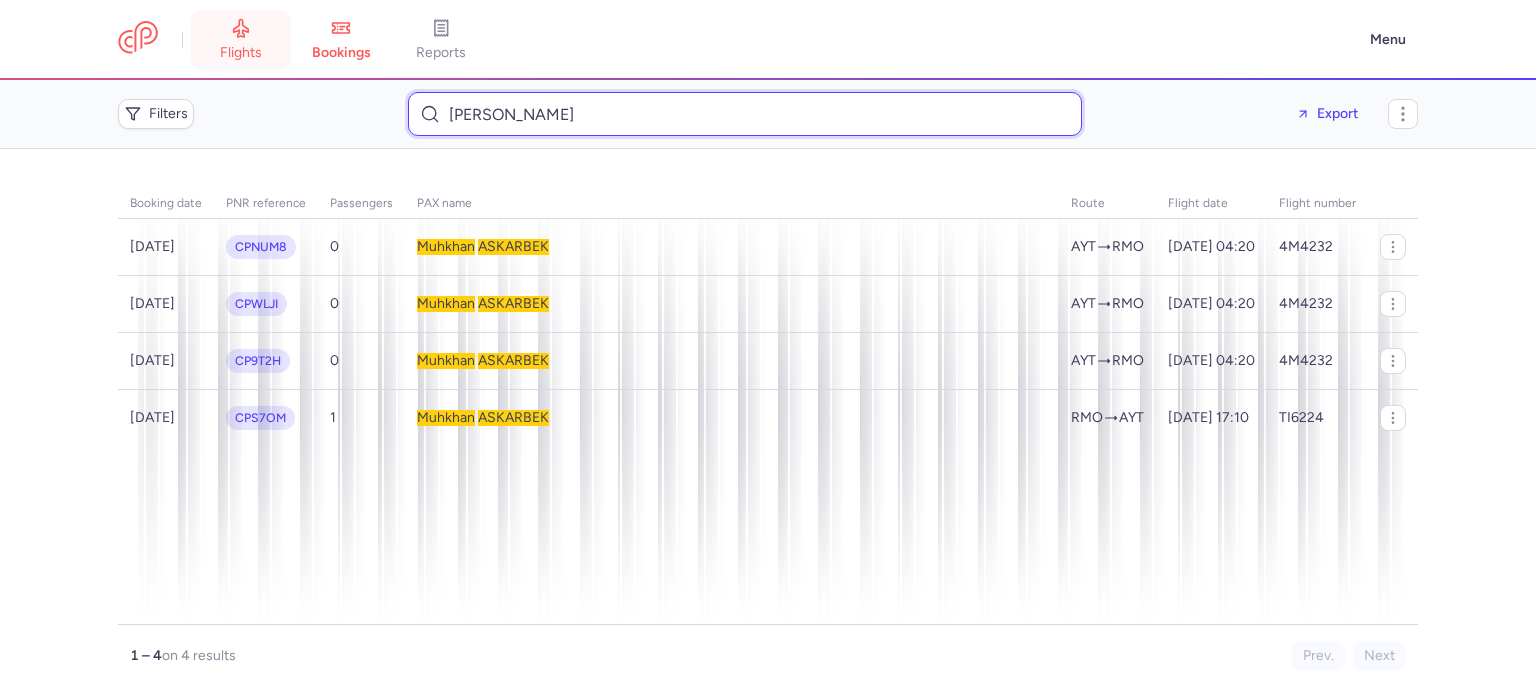 type on "Muhkhan Askarbek" 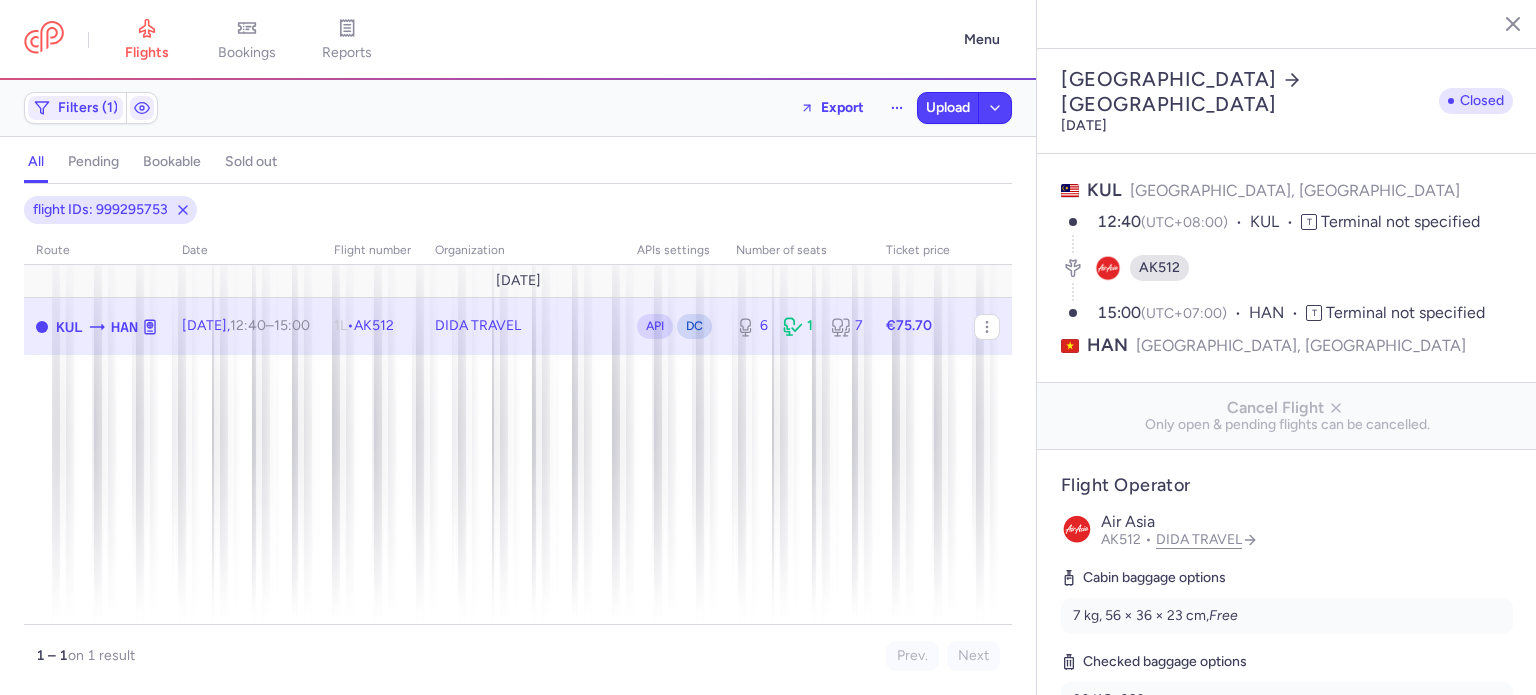 select on "days" 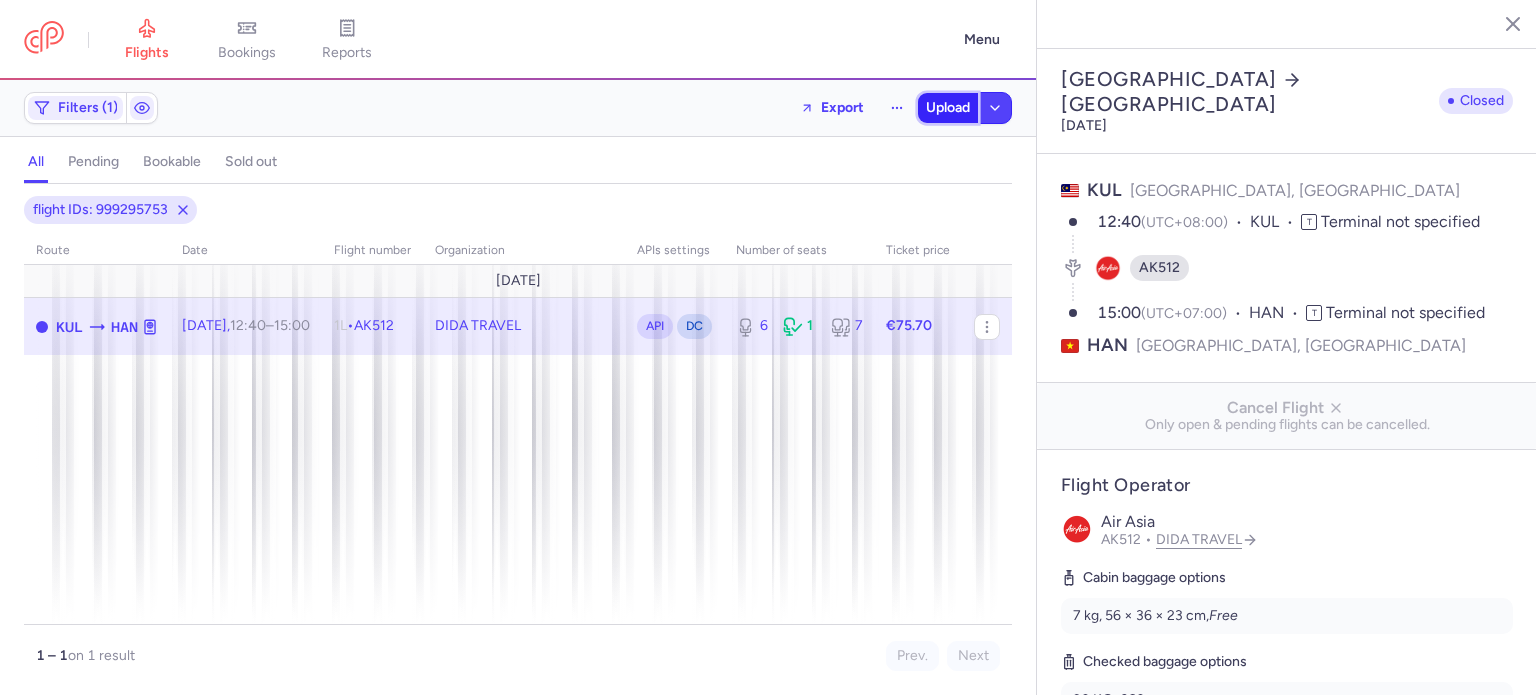 click on "Upload" at bounding box center (948, 108) 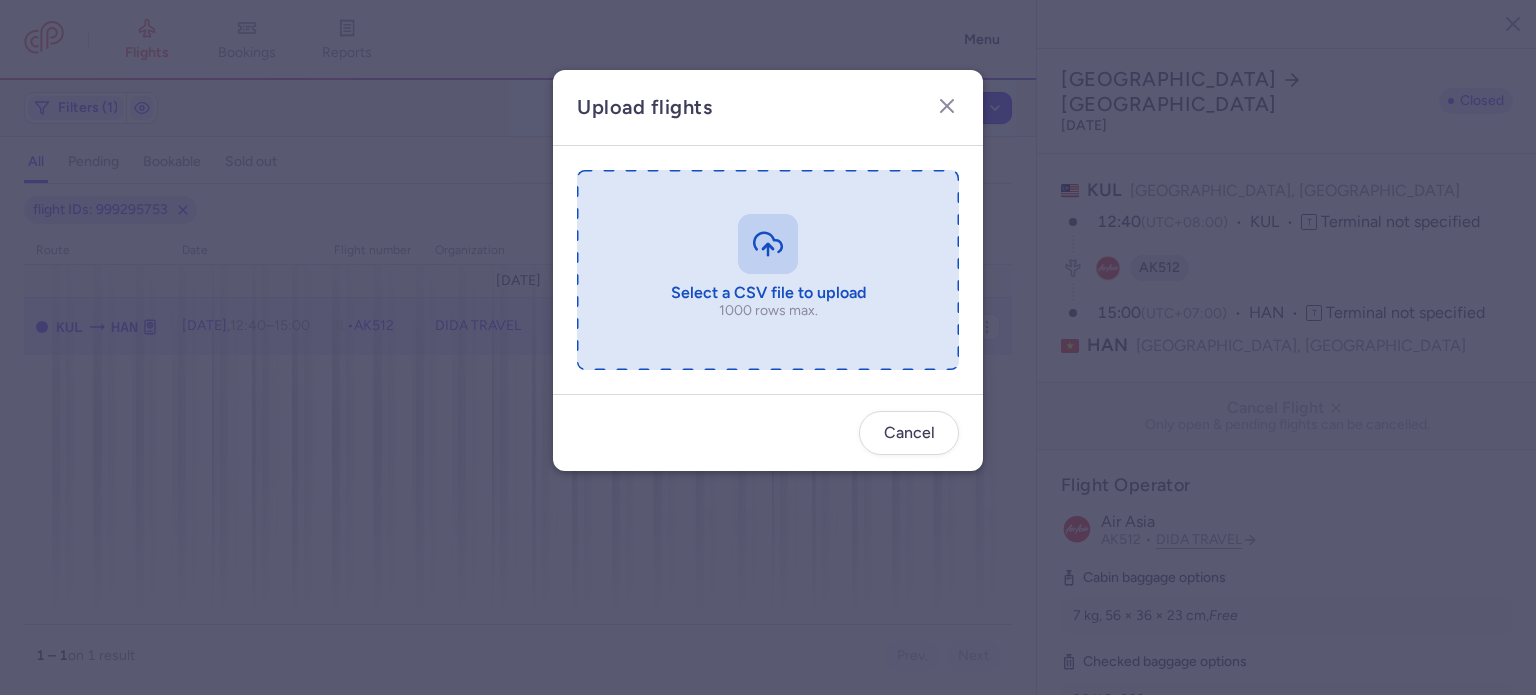 click at bounding box center (768, 270) 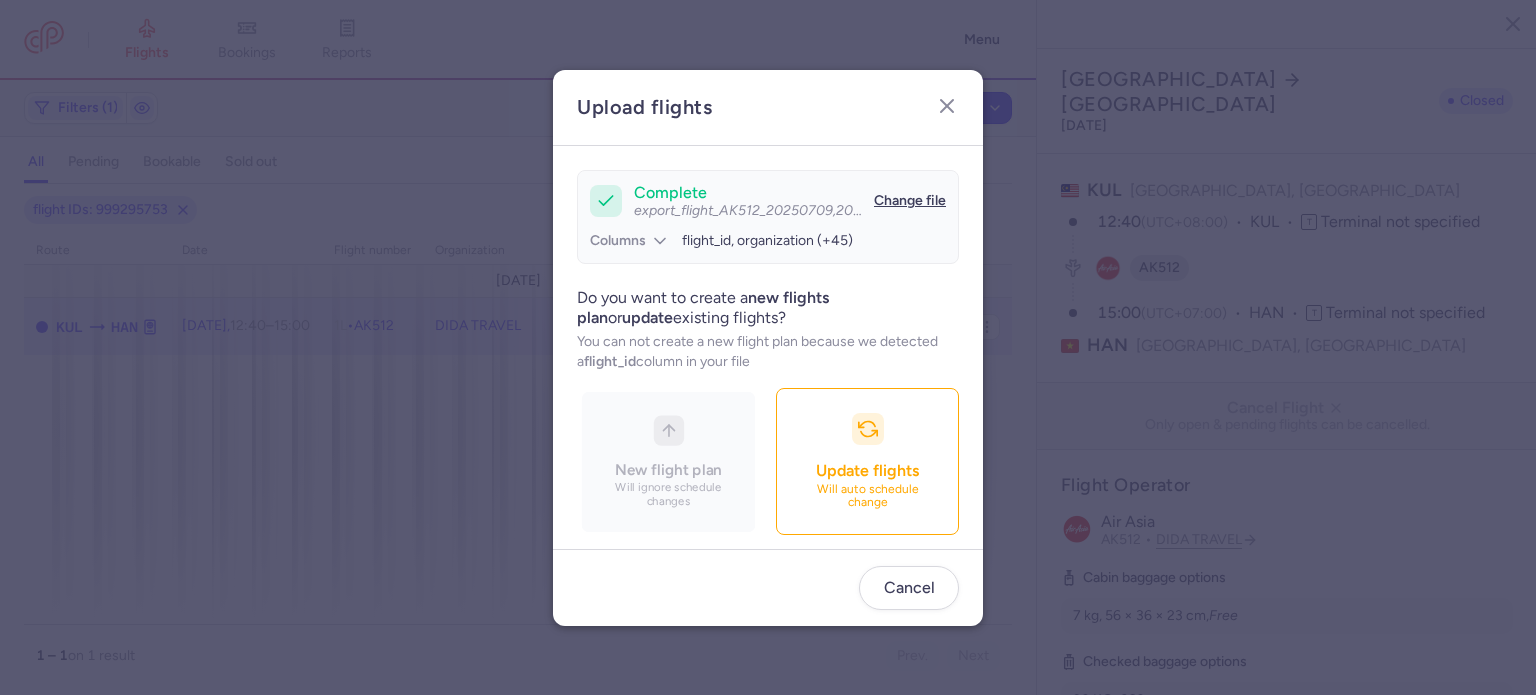 scroll, scrollTop: 172, scrollLeft: 0, axis: vertical 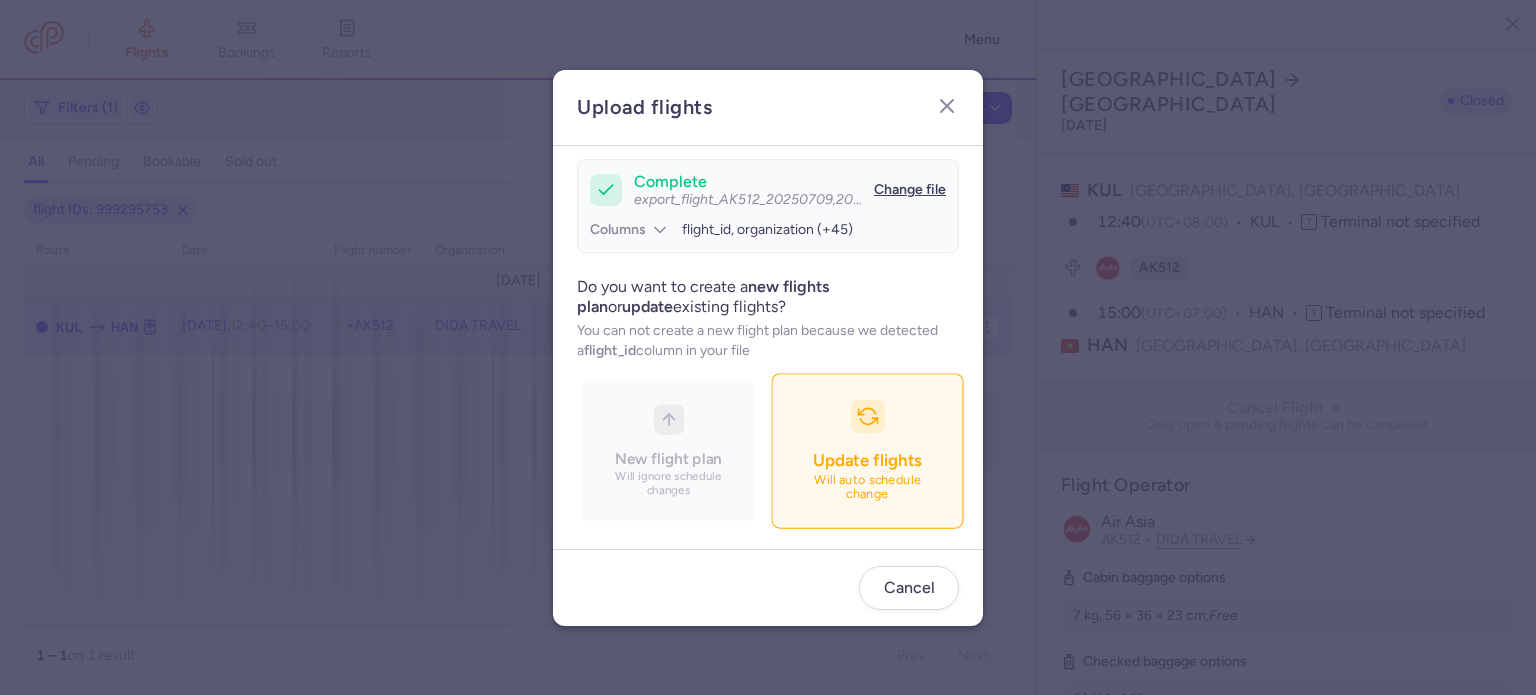 click on "Update flights" at bounding box center (867, 460) 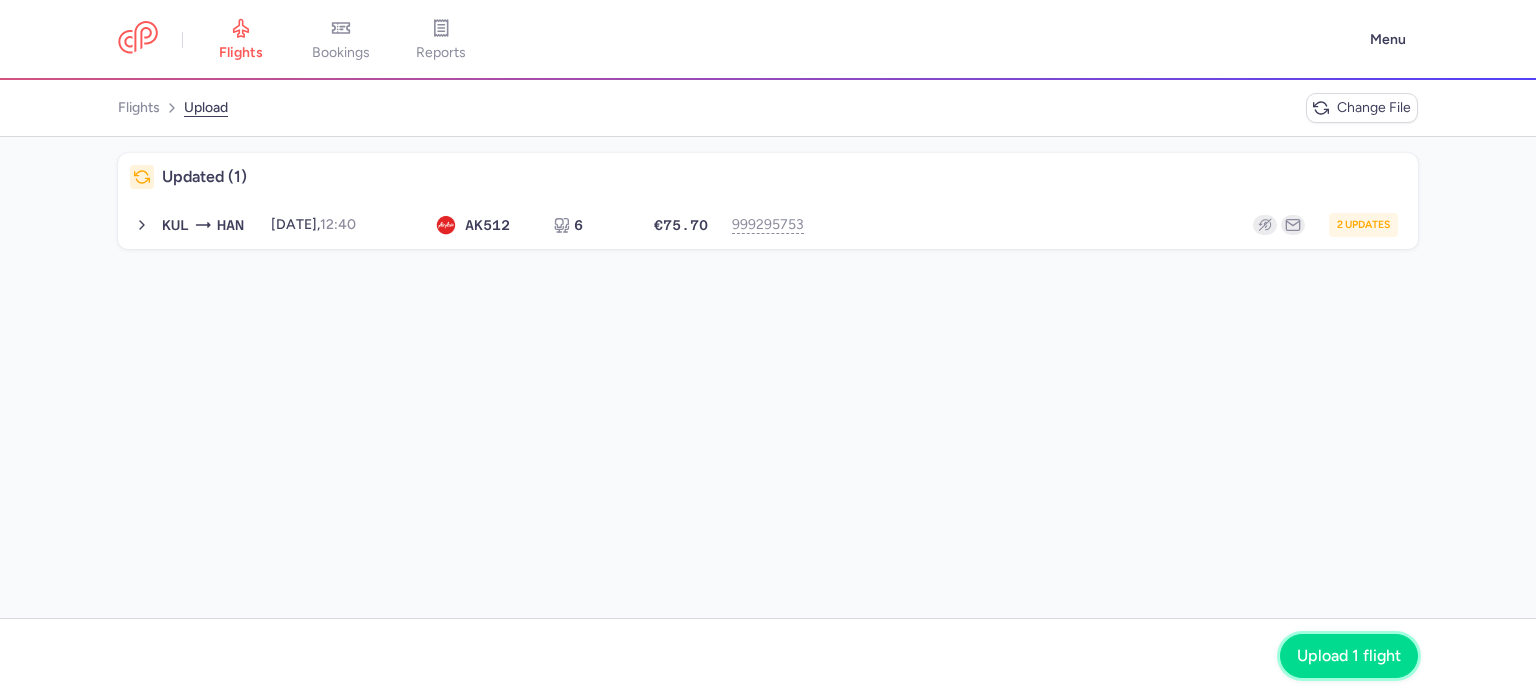 click on "Upload 1 flight" at bounding box center (1349, 656) 